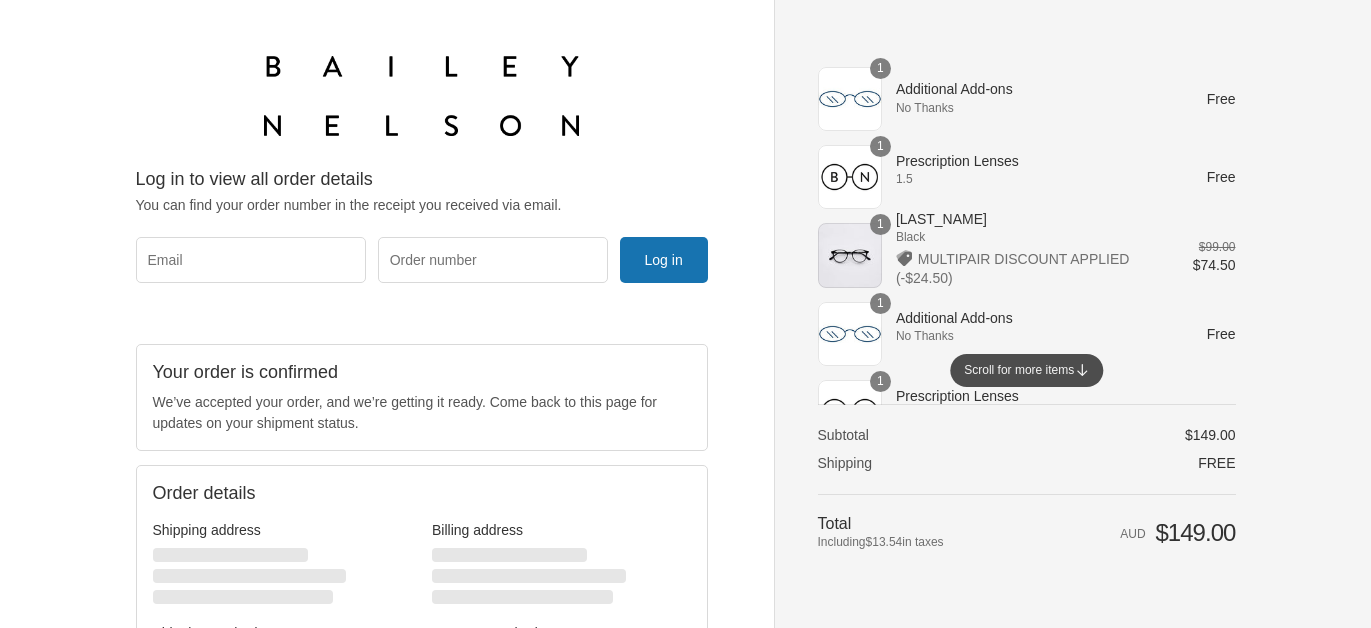 scroll, scrollTop: 0, scrollLeft: 0, axis: both 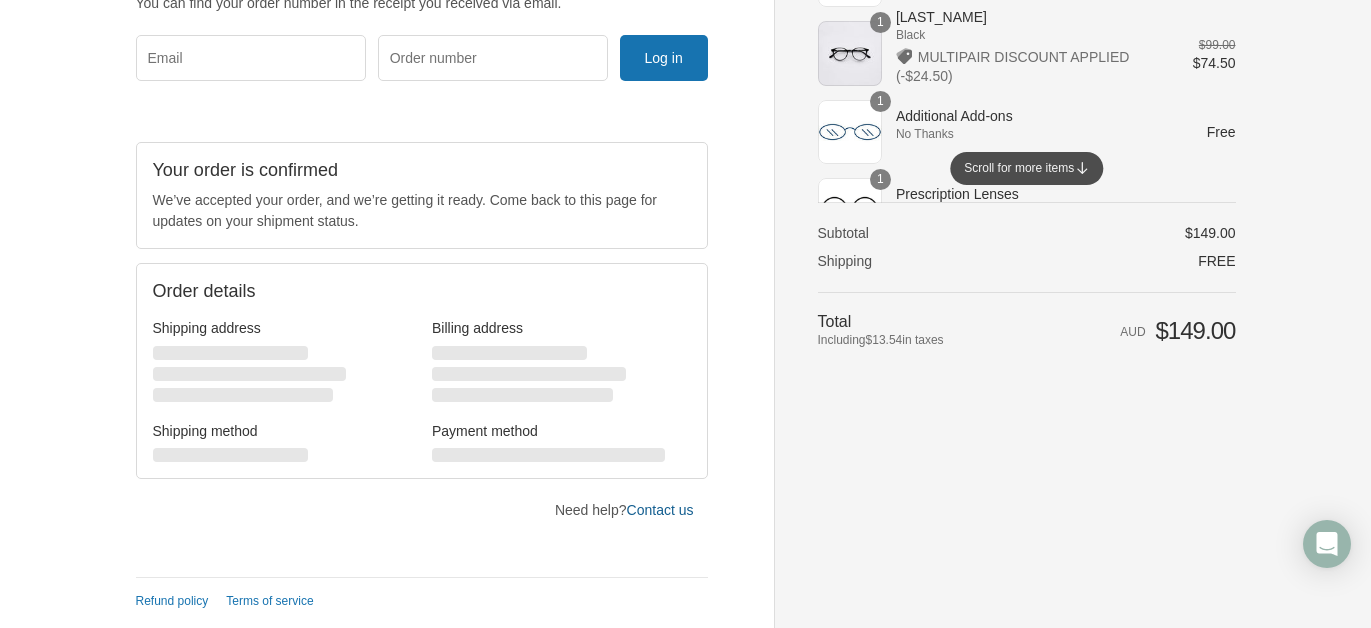 click on "[CONTACT_TYPE]" at bounding box center [660, 510] 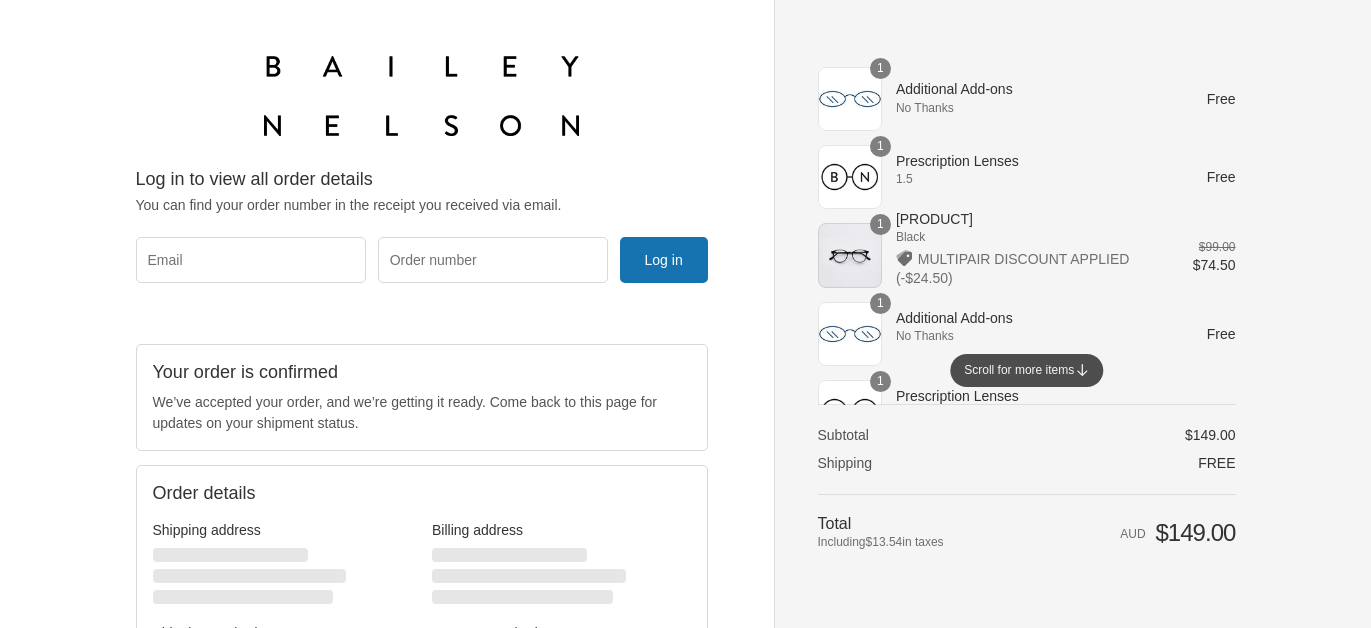 scroll, scrollTop: 0, scrollLeft: 0, axis: both 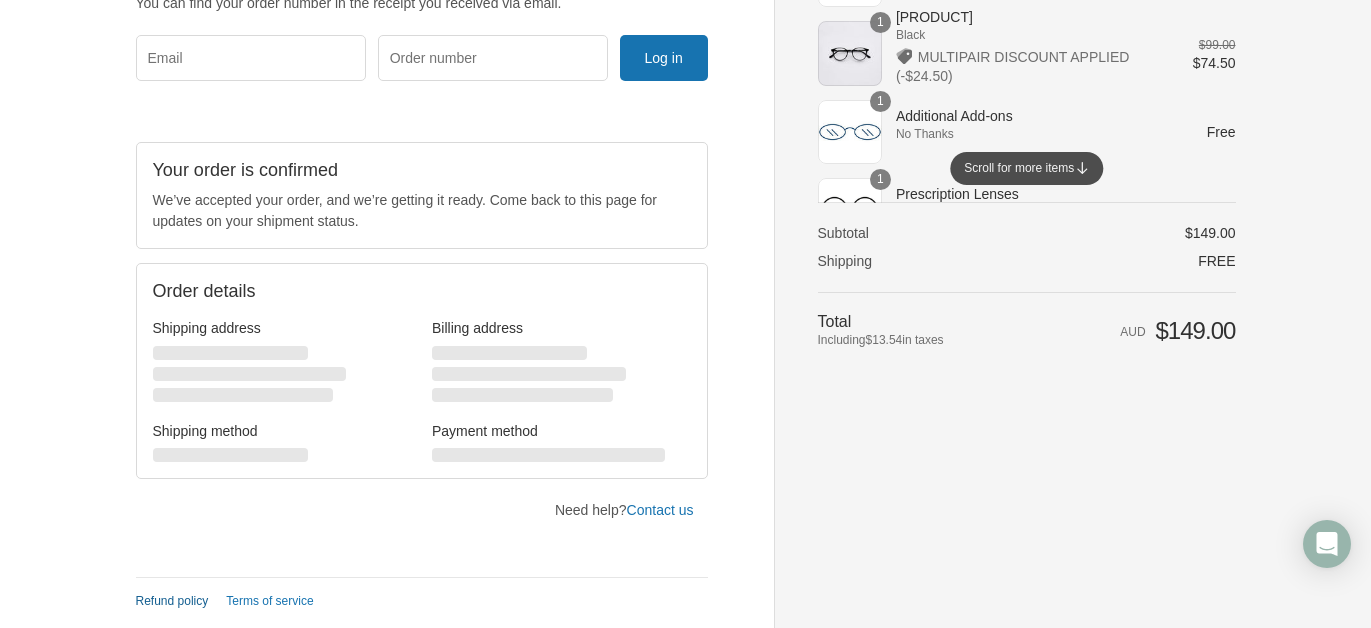 click on "Refund policy" at bounding box center [172, 601] 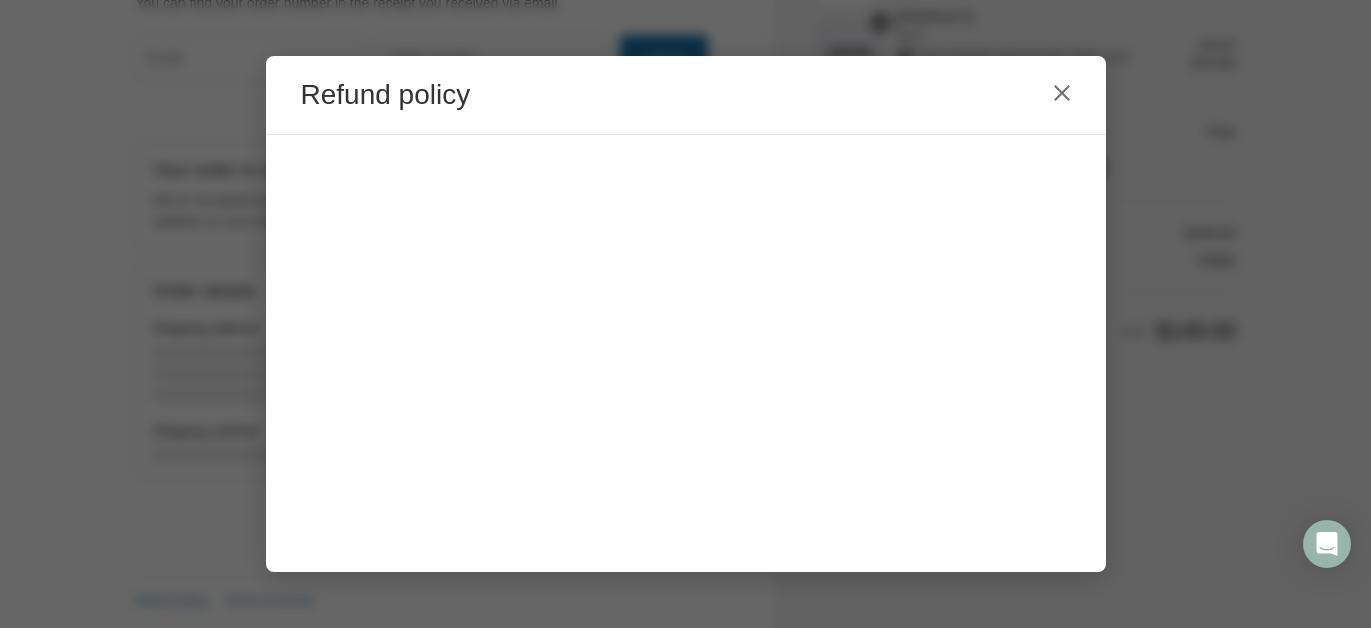 scroll, scrollTop: 0, scrollLeft: 0, axis: both 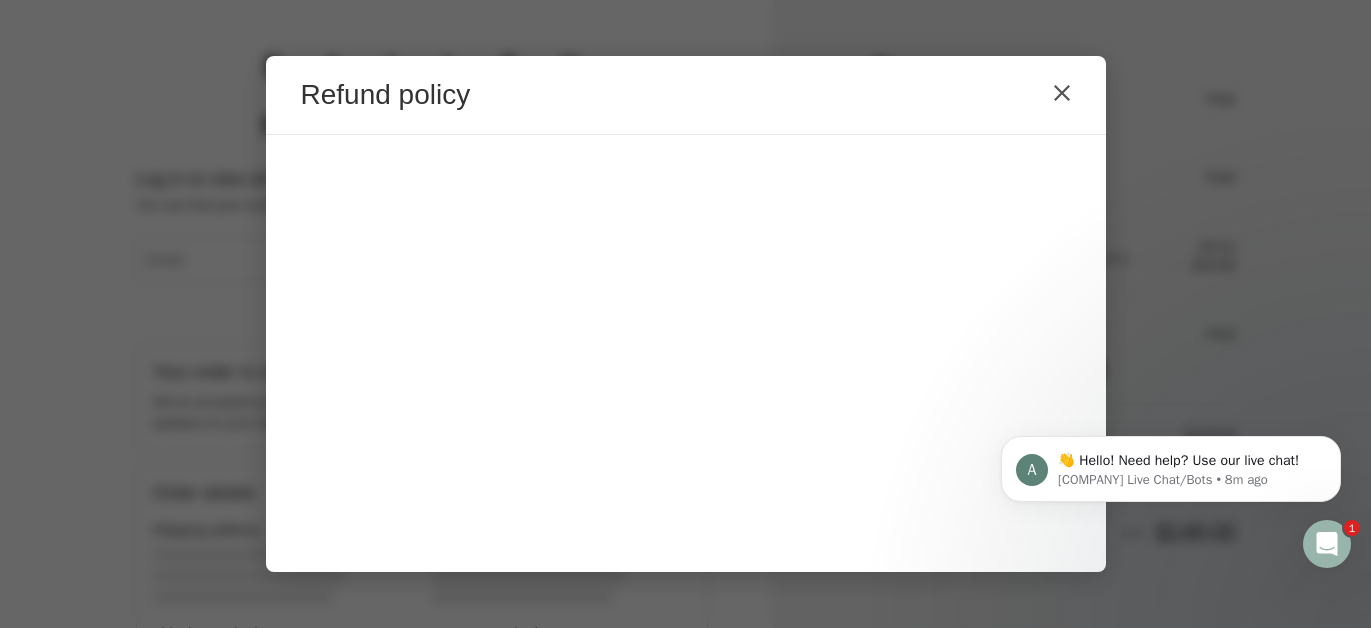 click 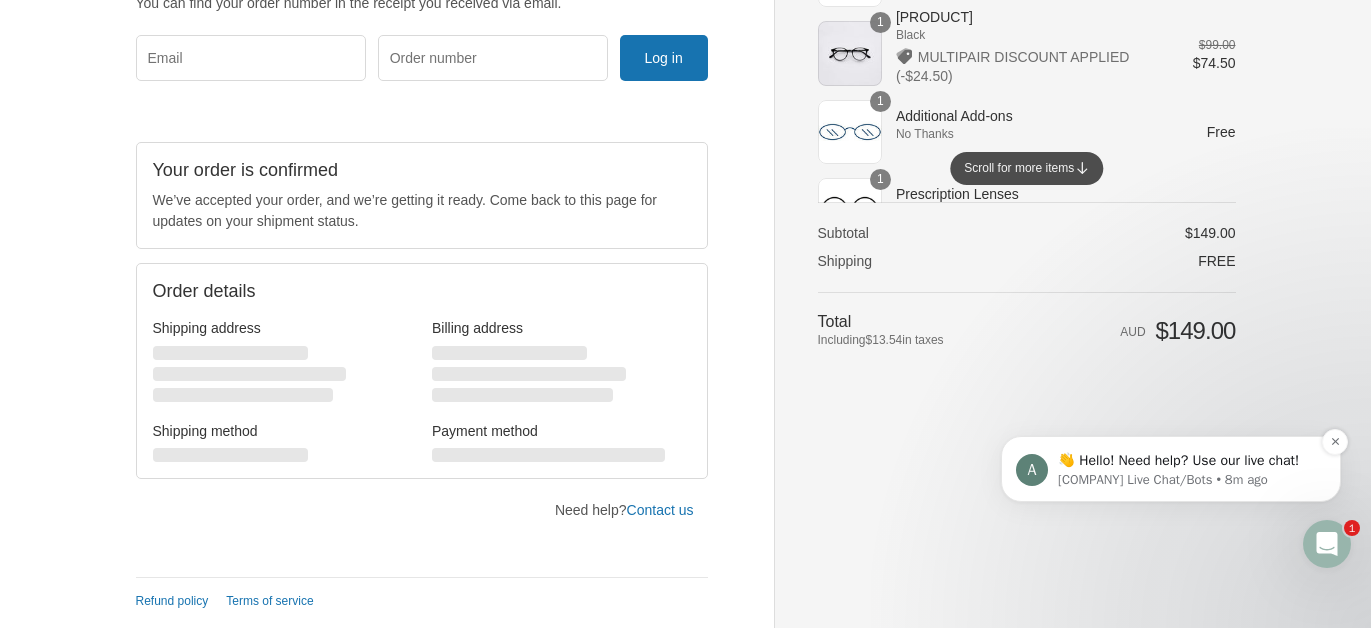 click on "👋 Hello! Need help? Use our live chat!" at bounding box center (1187, 461) 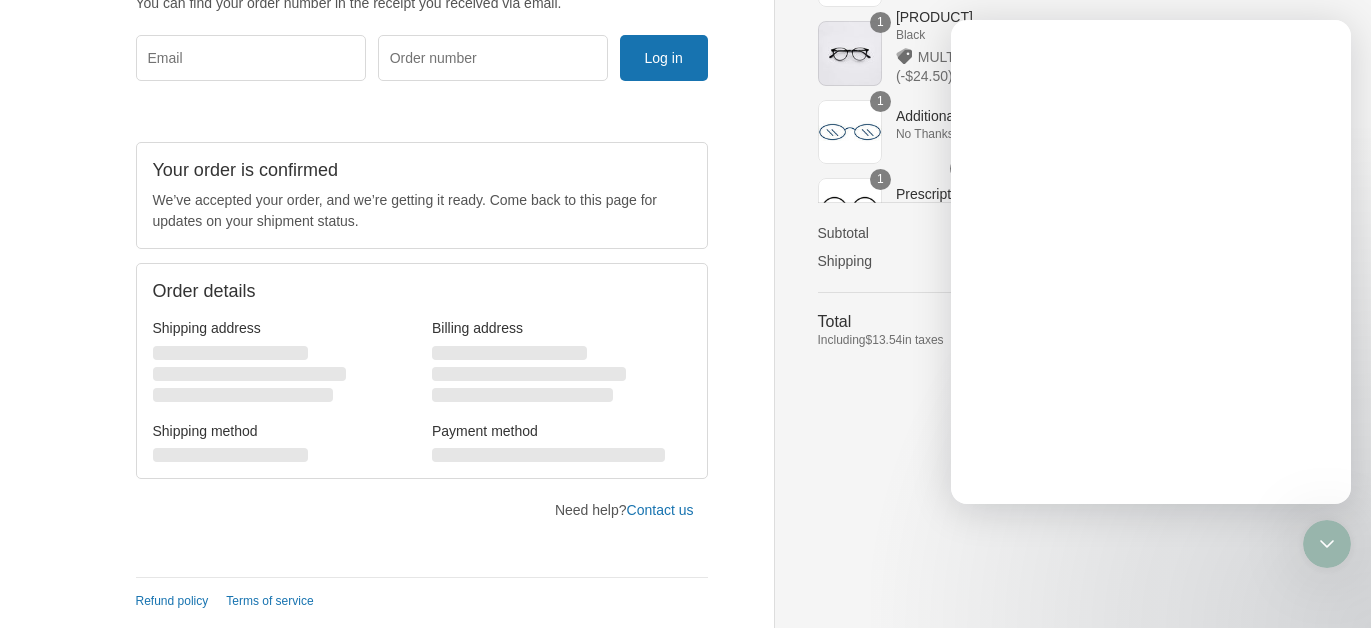 scroll, scrollTop: 0, scrollLeft: 0, axis: both 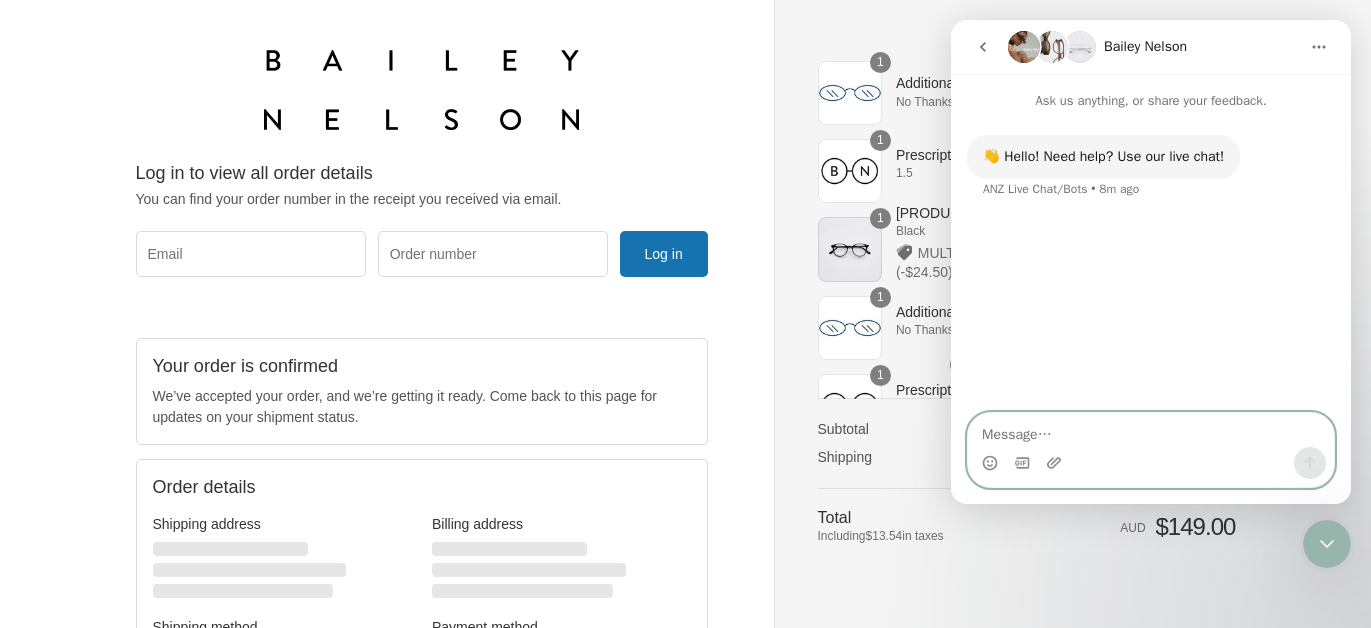 paste on "Hi,
My name is [FIRST] [LAST], I recently purchases 2 x prescription glasses which I unboxed for the first time on Monday. Order# Z307593.
After testing these glasses multiple times, I concede the purchased glasses are not working for their intended purposes - I purchased these glasses to be able to read, and although they have corrected astigmatism as they should, they are not allowing my eyes to focus at reading distance despite having a recent prescription which I used when purchasing.
I was wondering if you could please assist me by letting me know what my options are to remedy this issue?
Thank you," 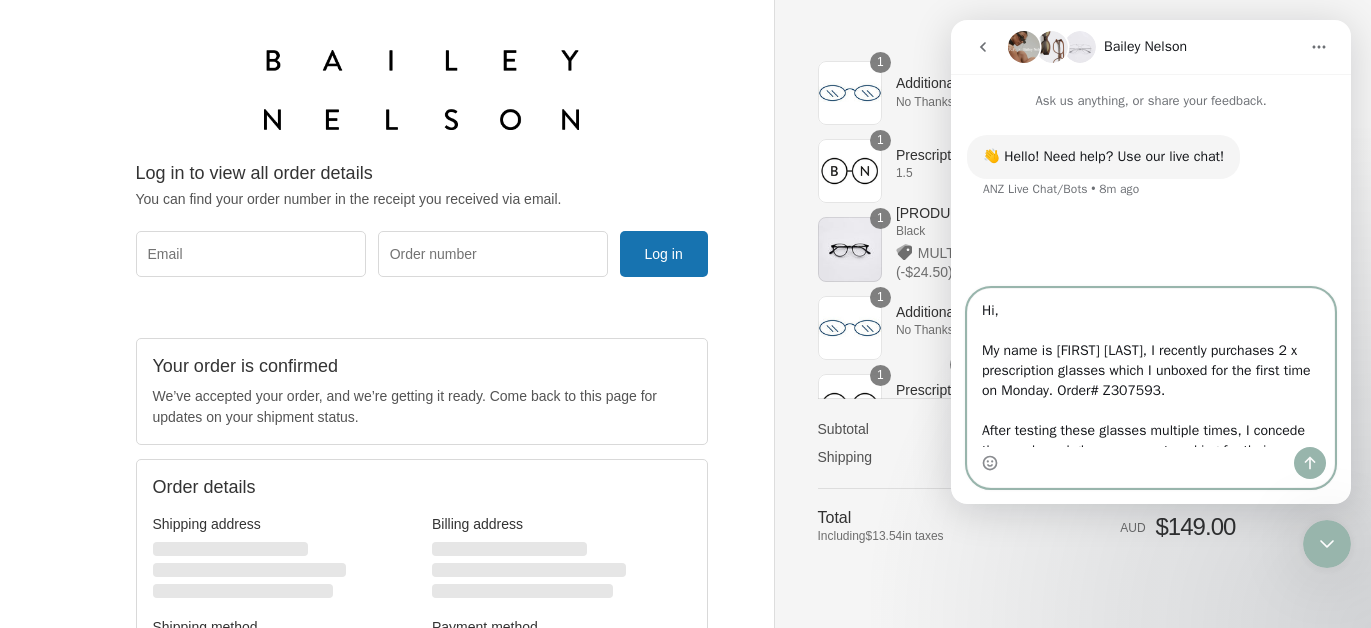 scroll, scrollTop: 0, scrollLeft: 0, axis: both 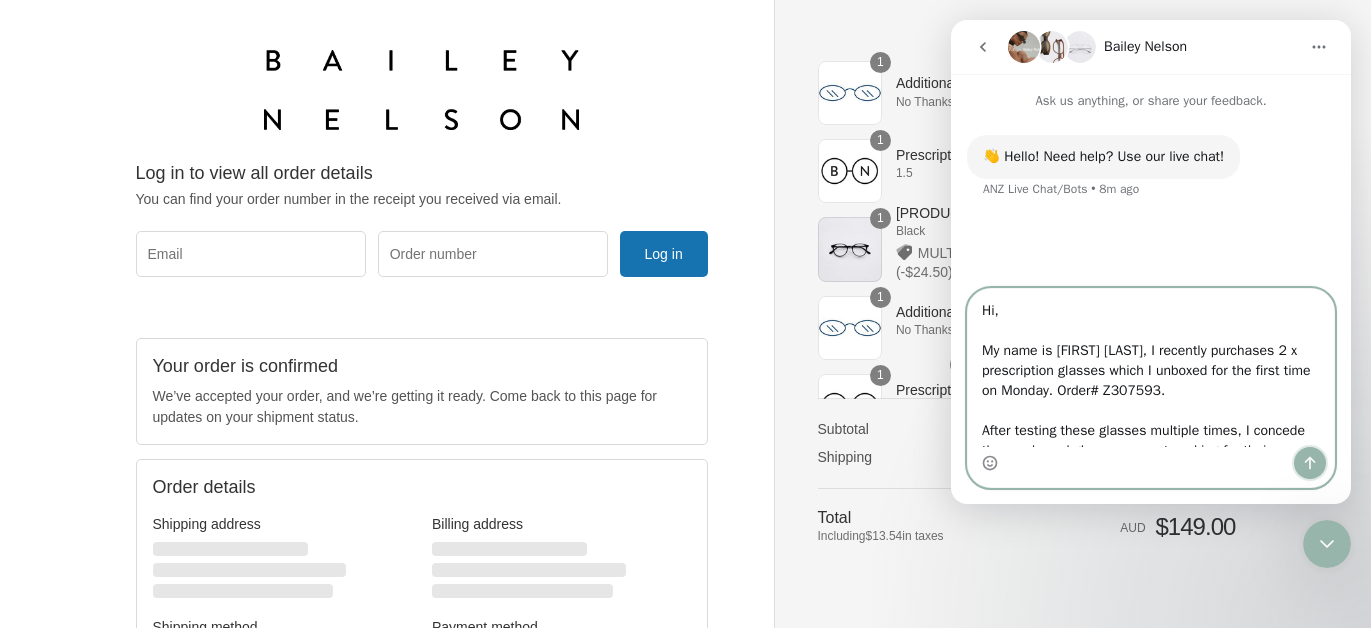 click 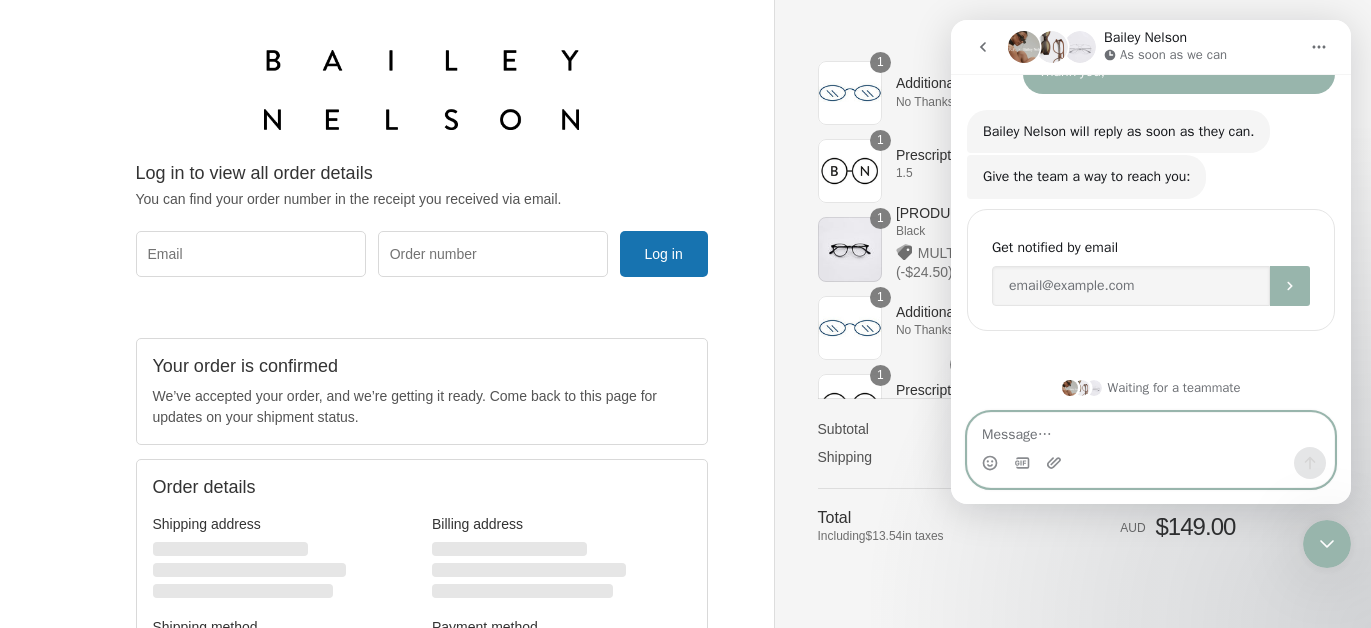 scroll, scrollTop: 480, scrollLeft: 0, axis: vertical 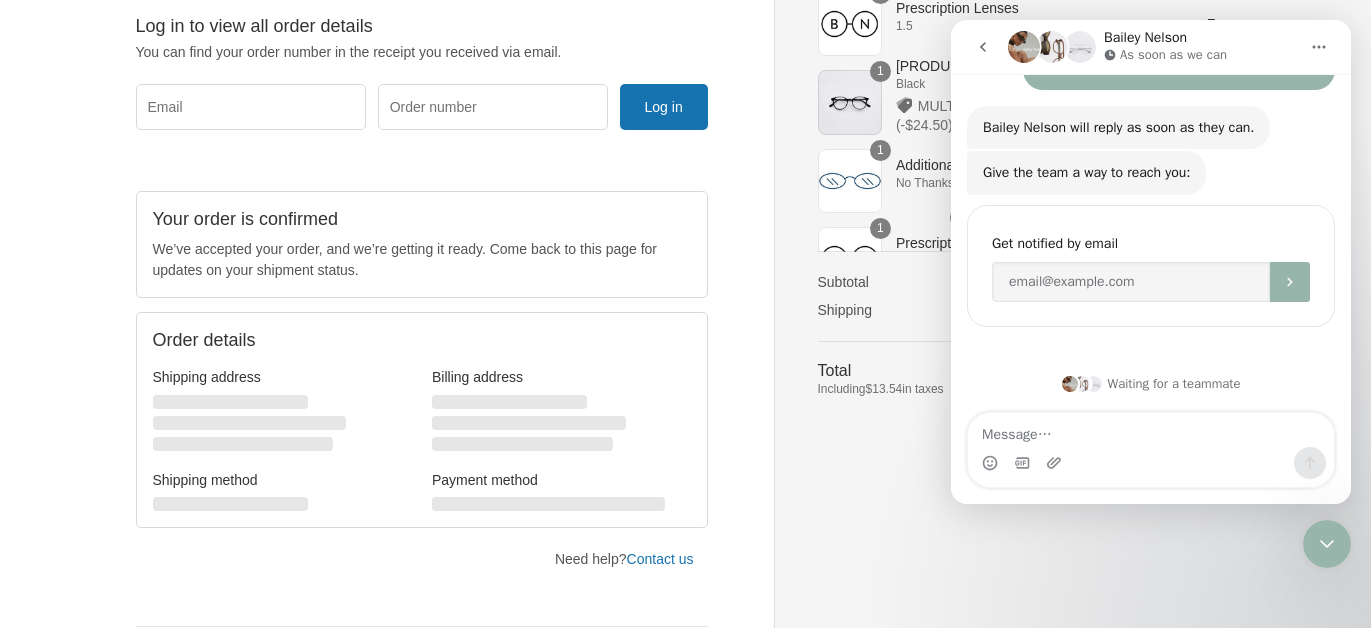 click 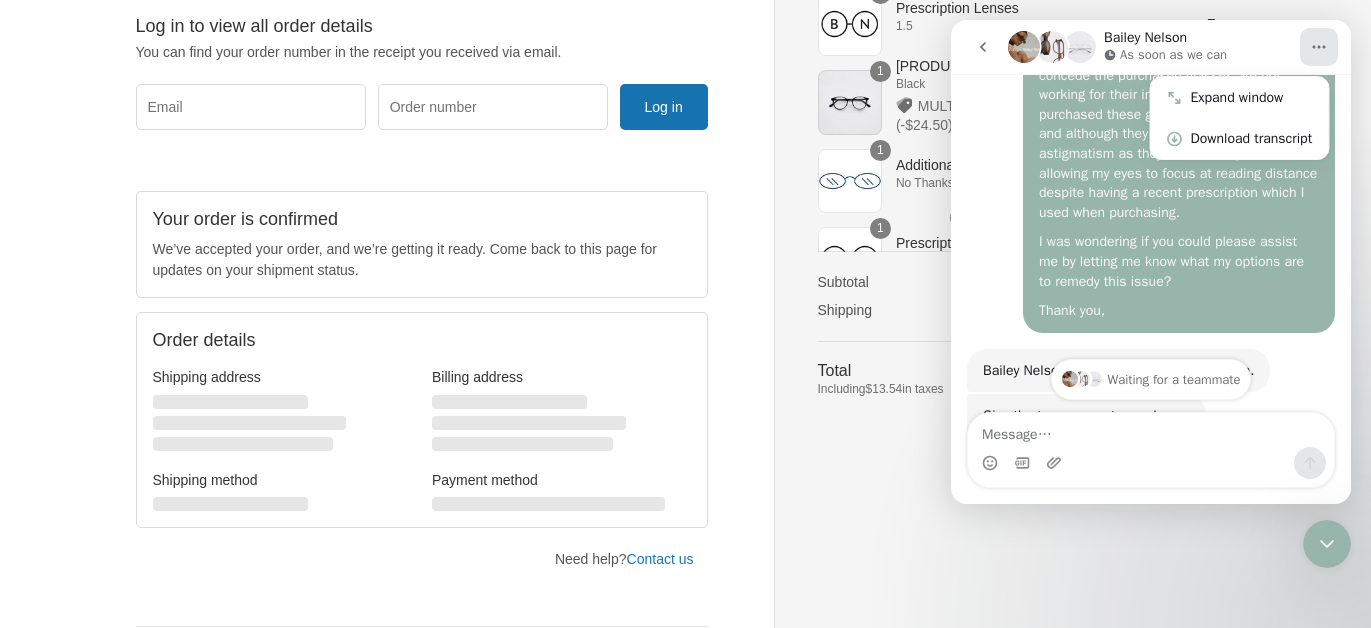 scroll, scrollTop: 264, scrollLeft: 0, axis: vertical 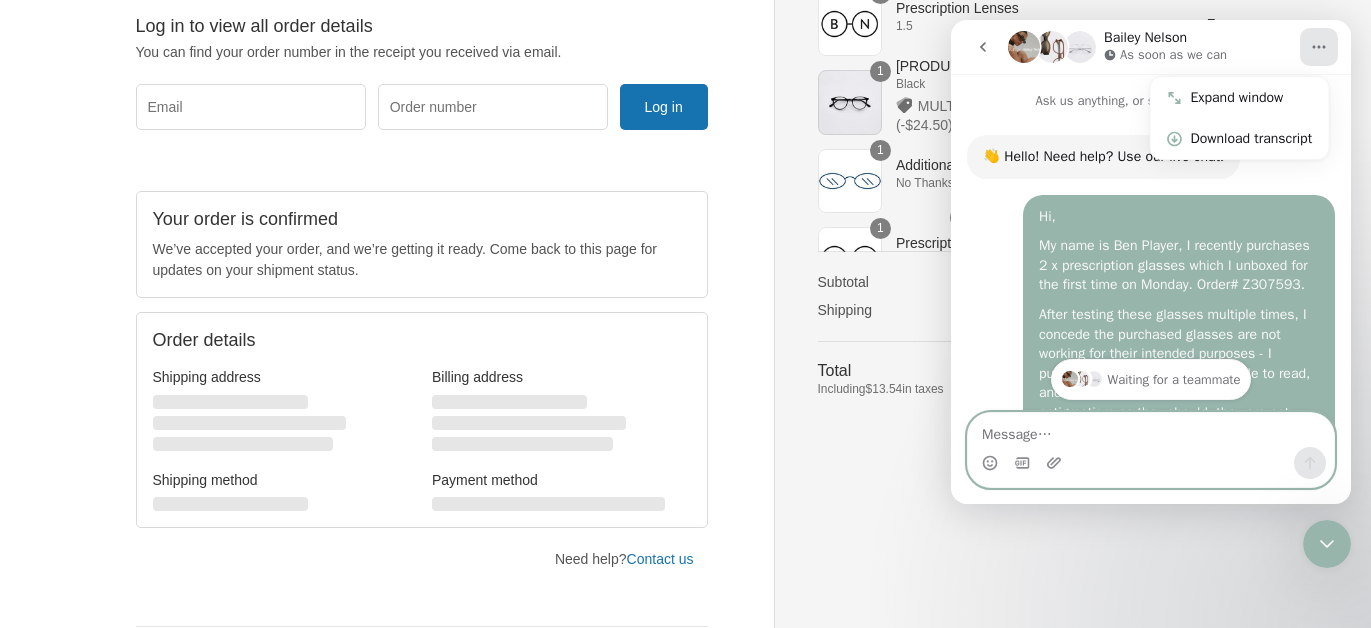 click at bounding box center [1151, 430] 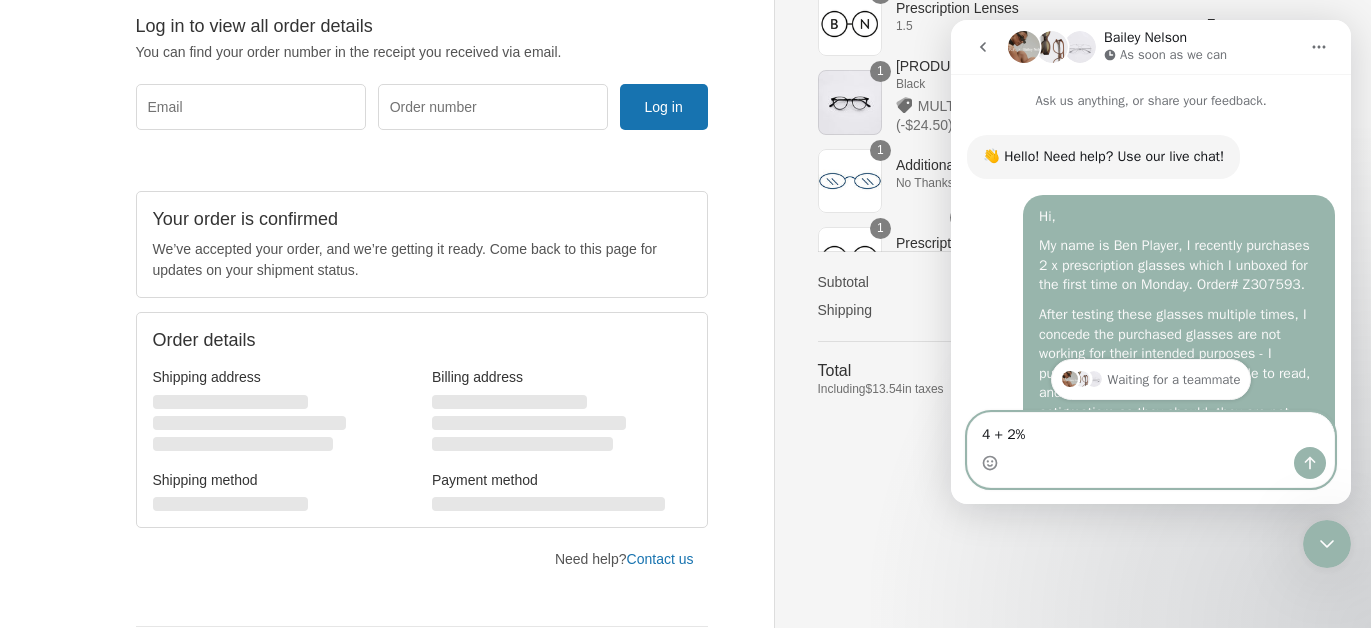 click on "4 + 2%" at bounding box center [1151, 430] 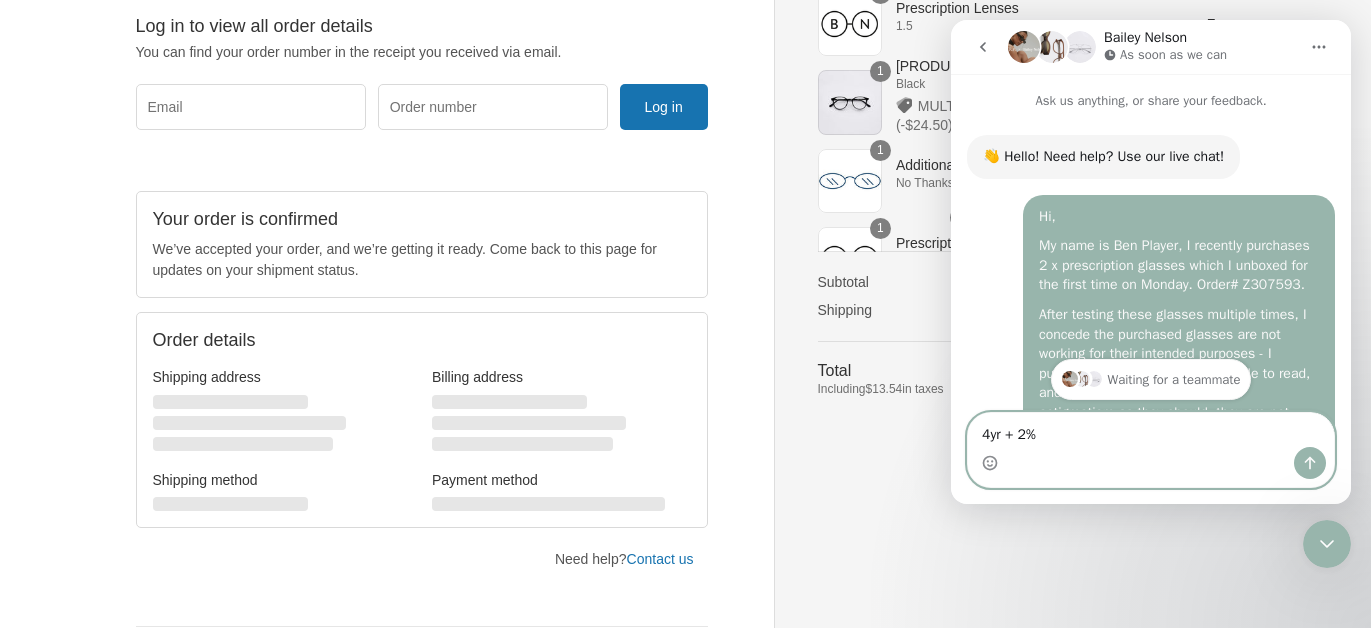 type on "4yrs + 2%" 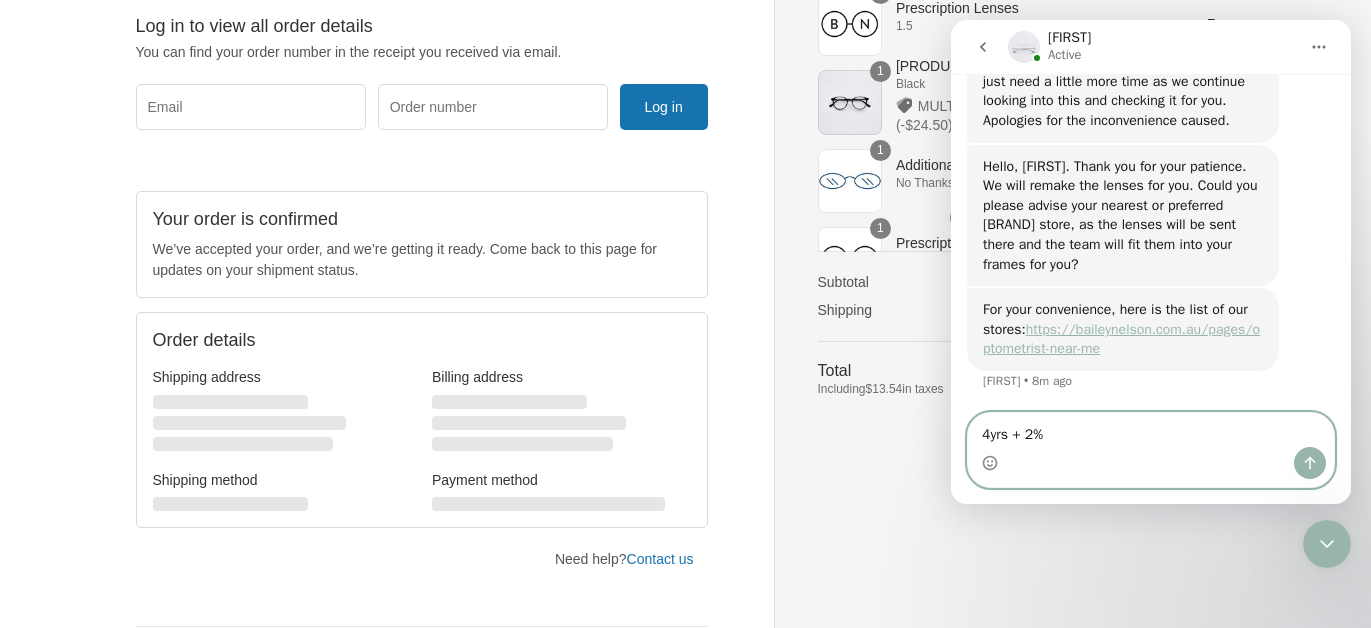 scroll, scrollTop: 1017, scrollLeft: 0, axis: vertical 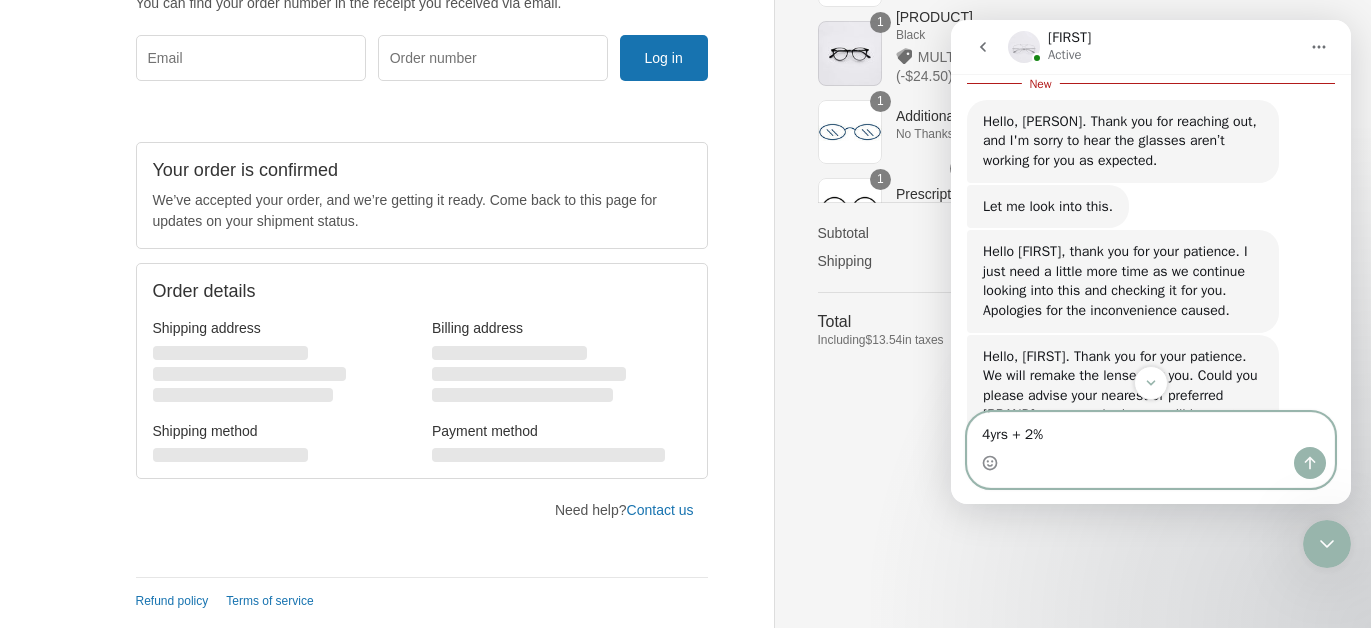 drag, startPoint x: 1058, startPoint y: 430, endPoint x: 965, endPoint y: 431, distance: 93.00538 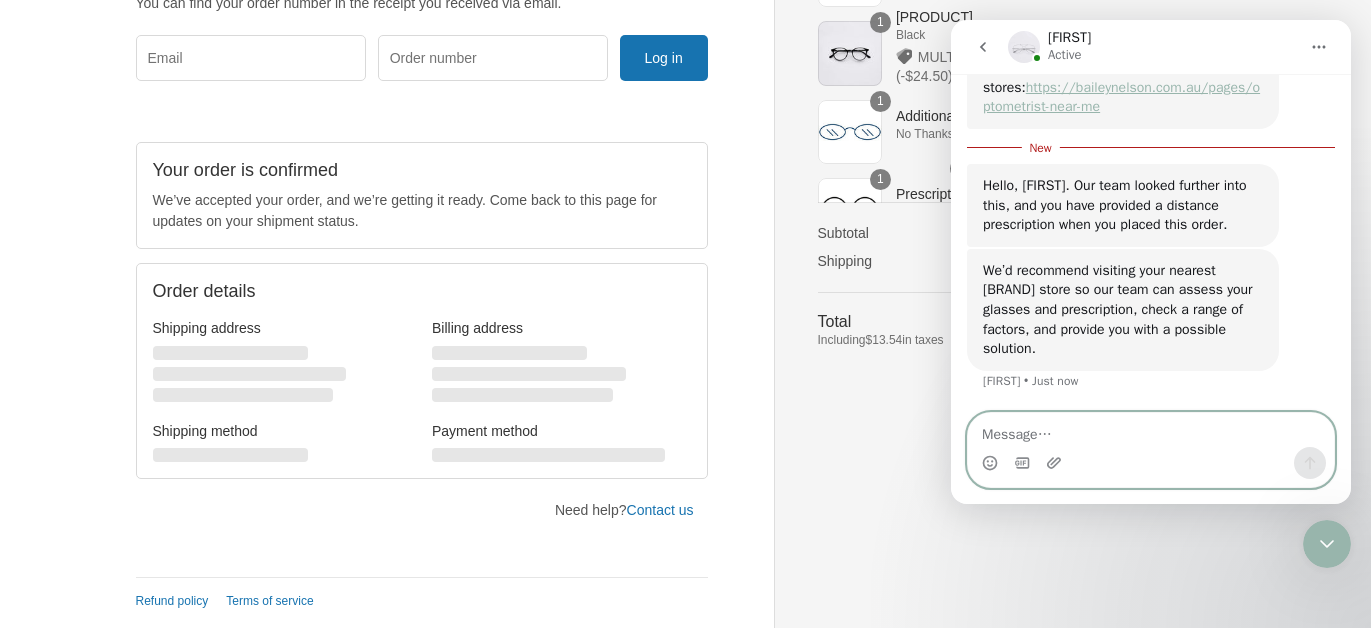 scroll, scrollTop: 1215, scrollLeft: 0, axis: vertical 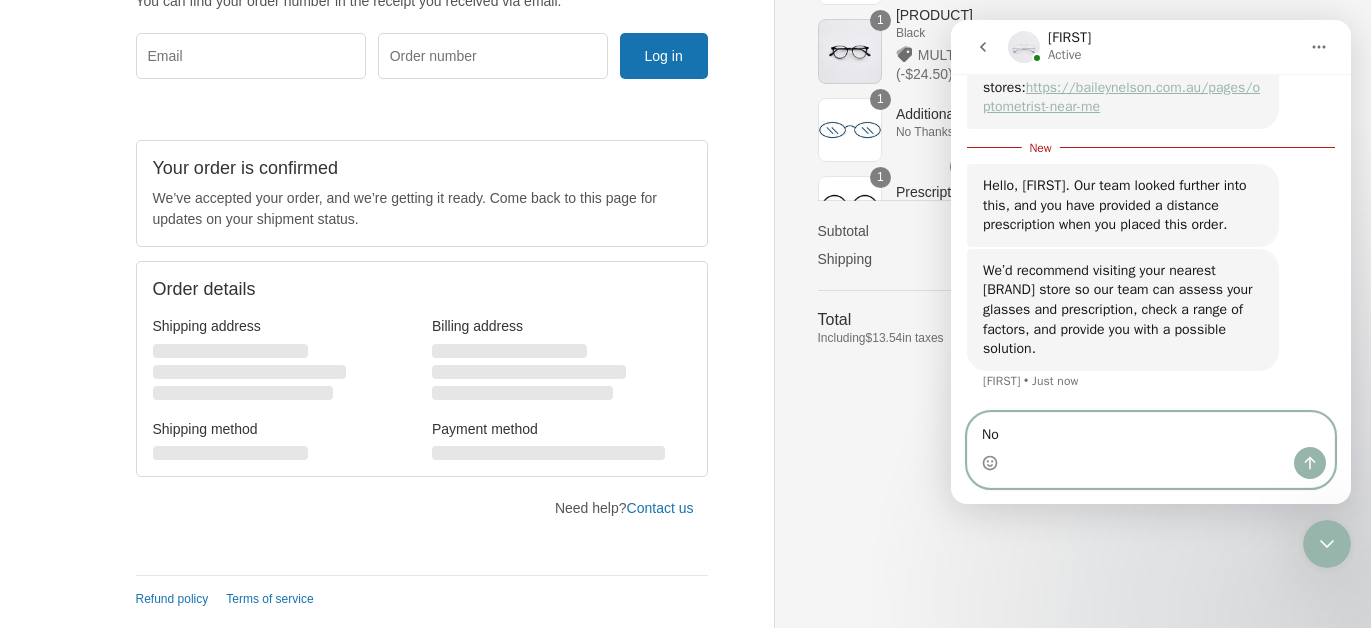 type on "N" 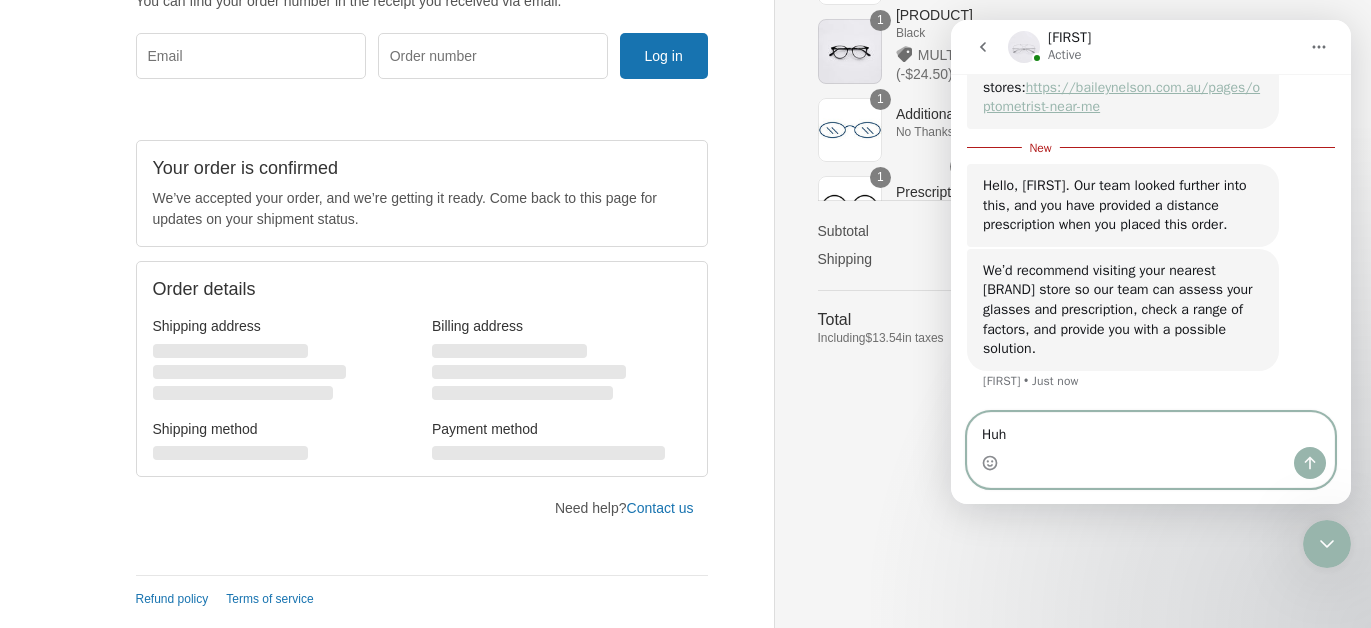 type on "Huh?" 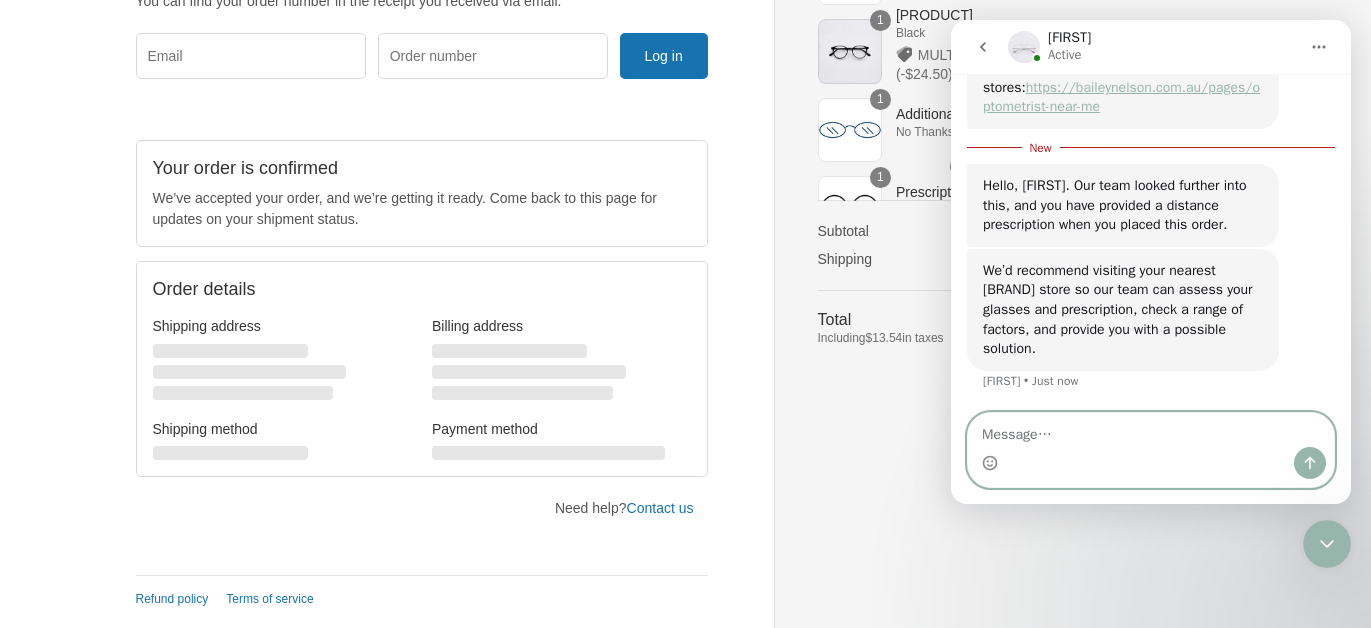 scroll, scrollTop: 1241, scrollLeft: 0, axis: vertical 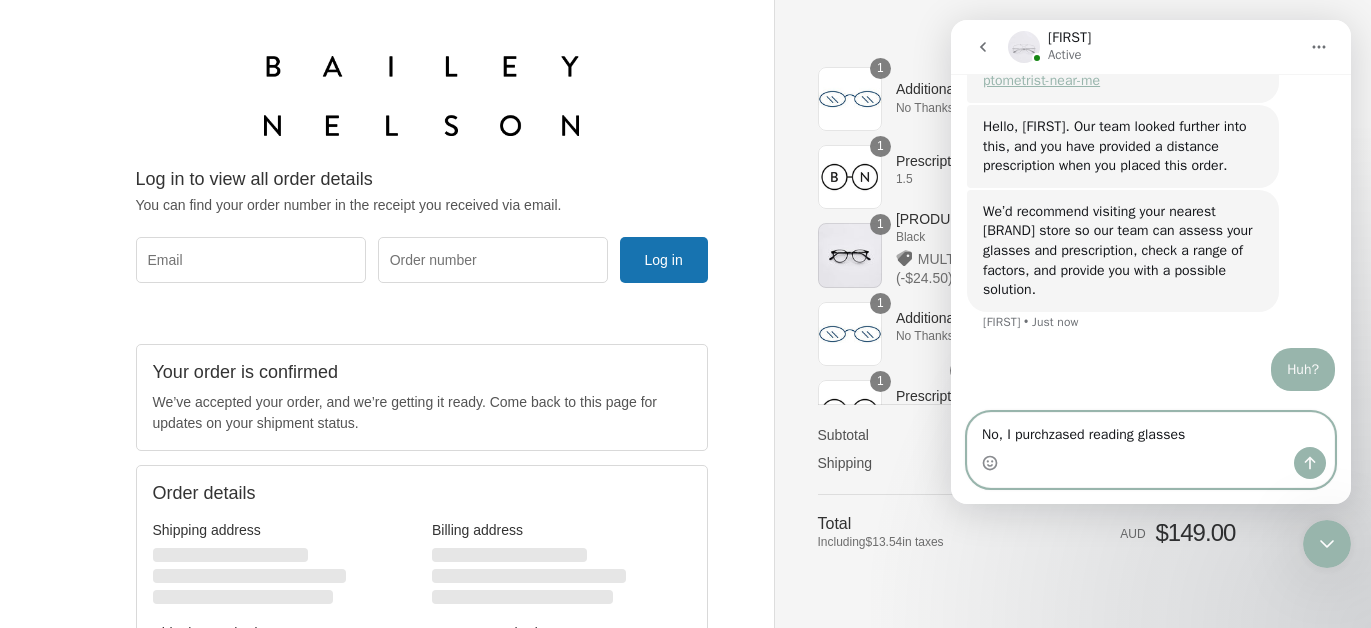 click on "No, I purchzased reading glasses" at bounding box center (1151, 430) 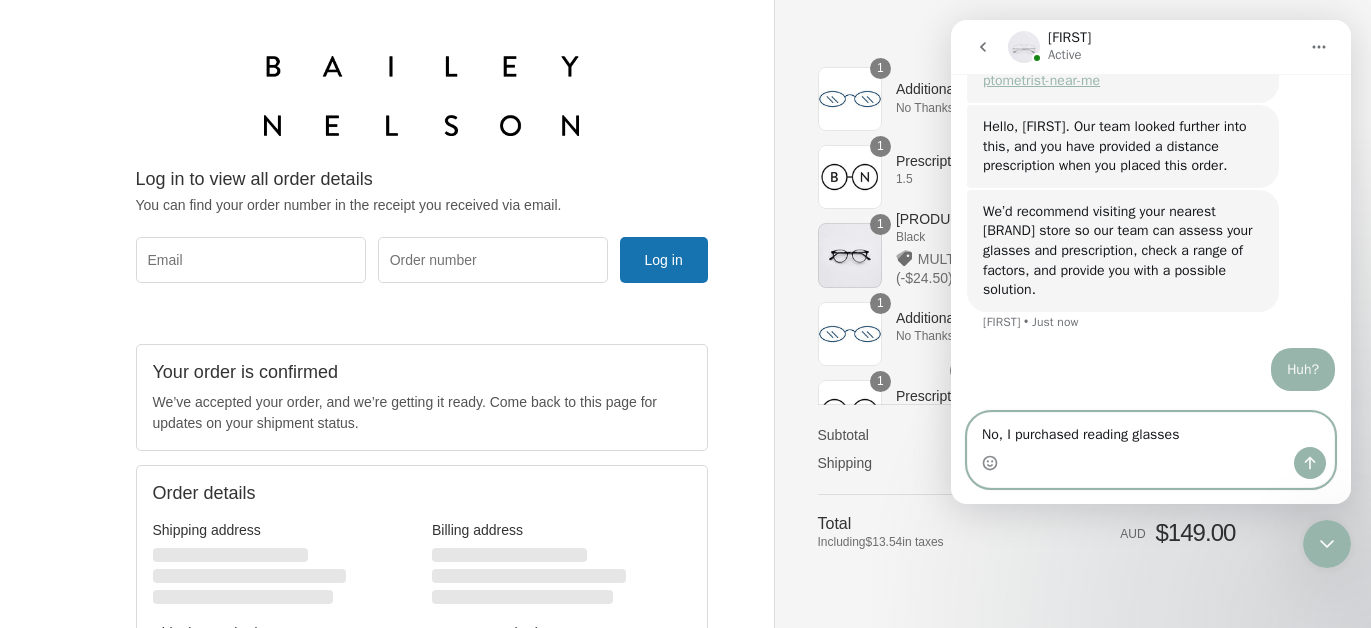 click on "No, I purchased reading glasses" at bounding box center (1151, 430) 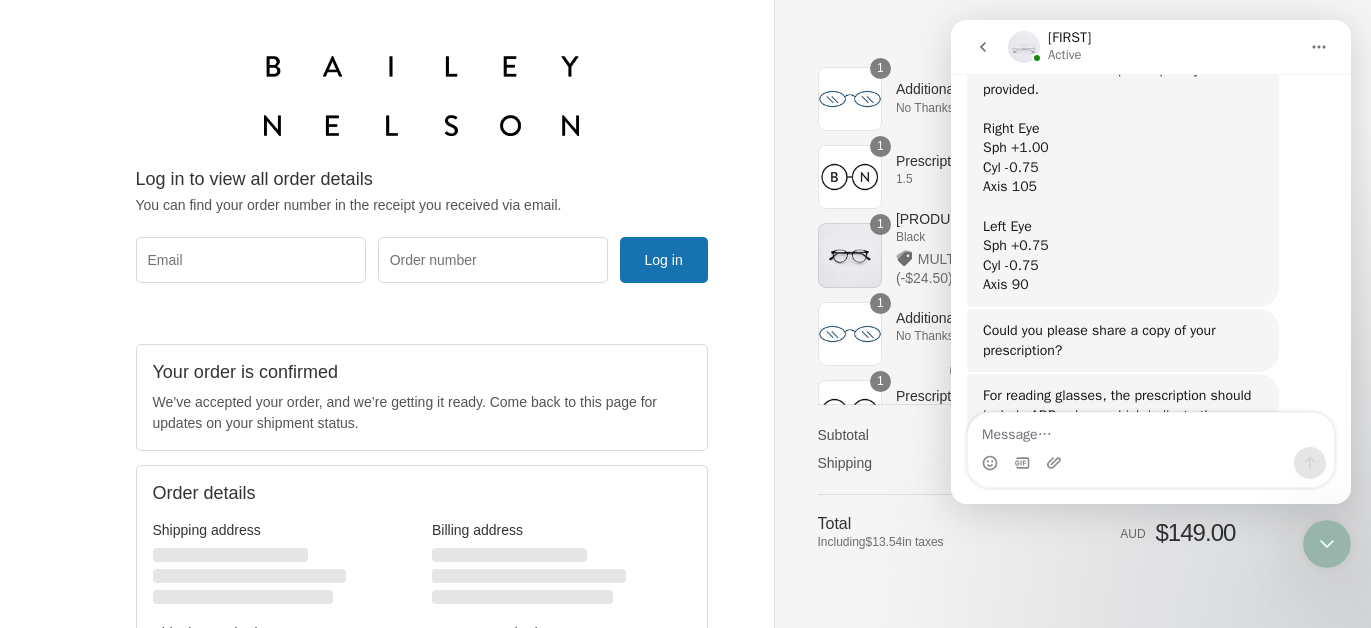 scroll, scrollTop: 1720, scrollLeft: 0, axis: vertical 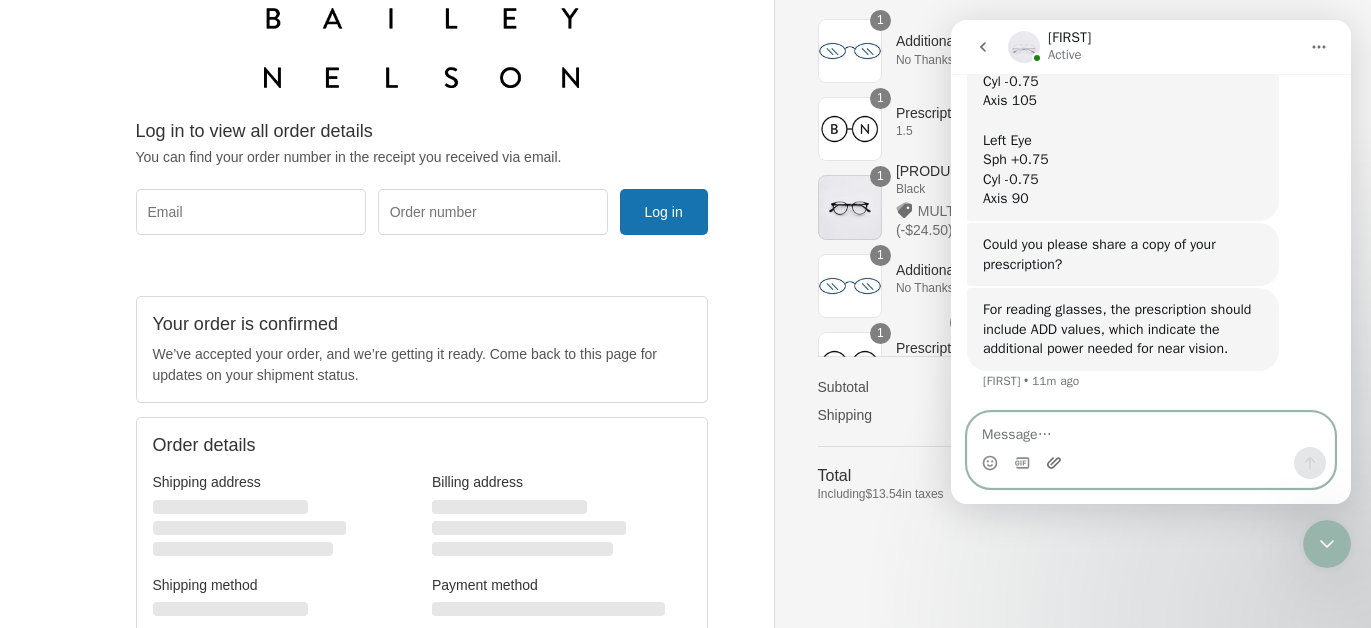 click 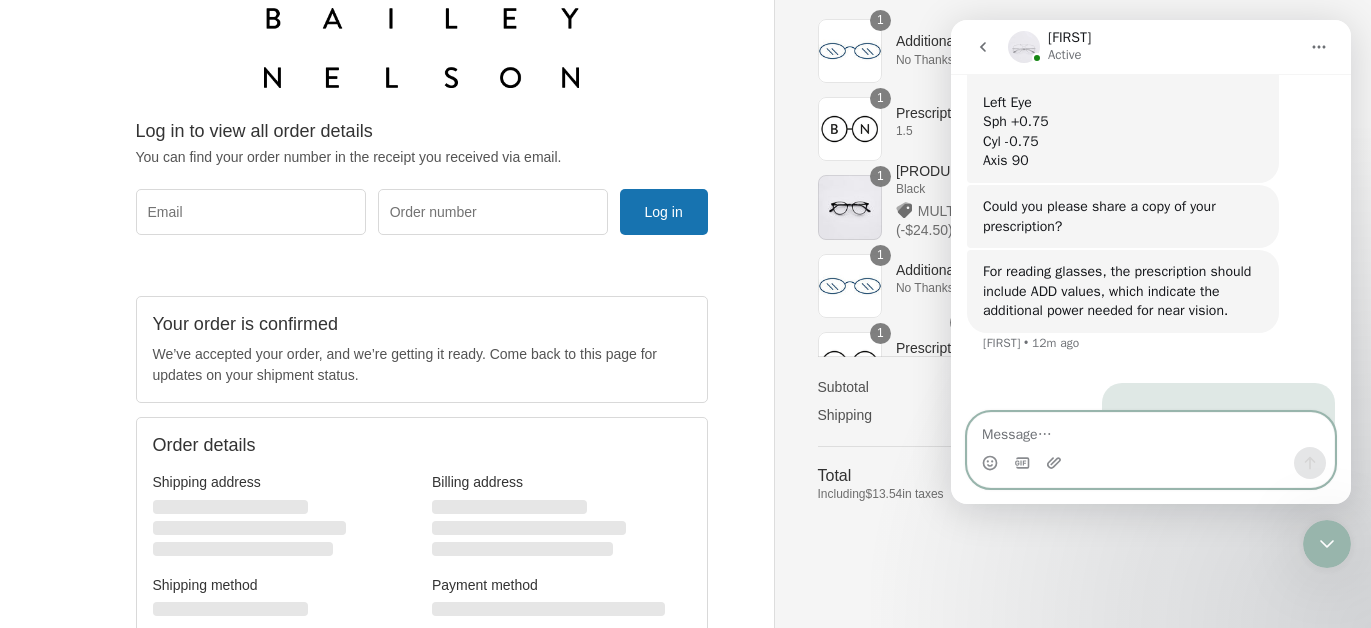 scroll, scrollTop: 1957, scrollLeft: 0, axis: vertical 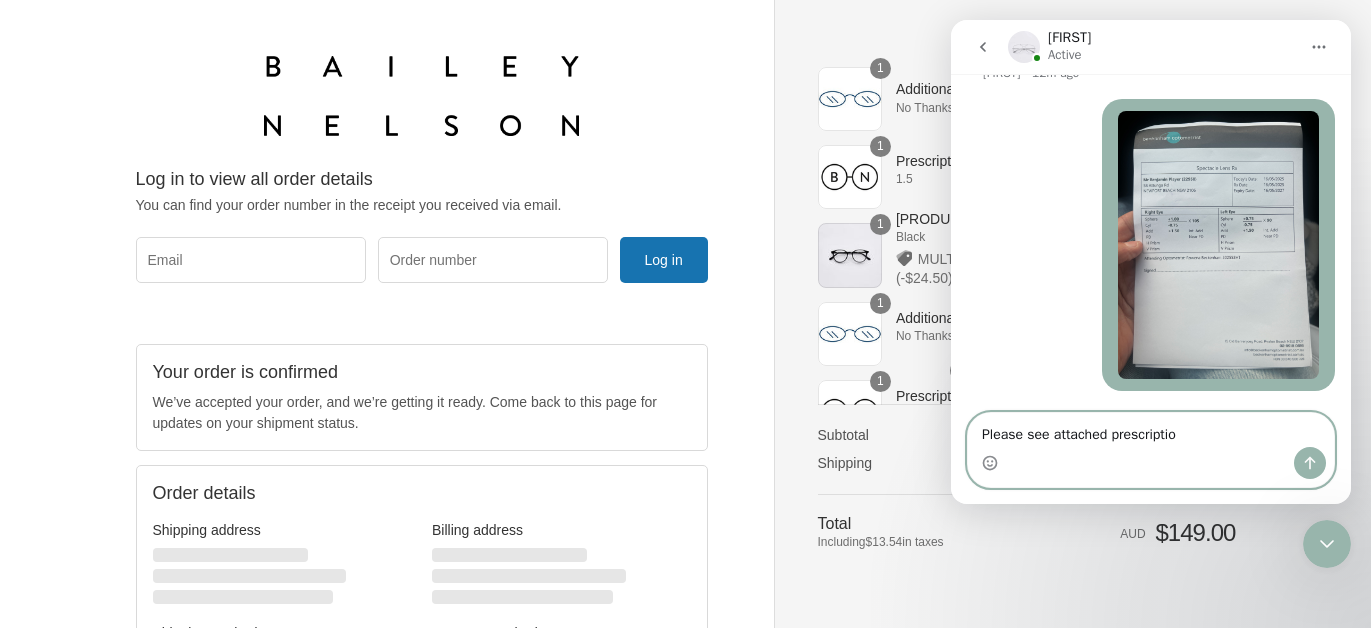 type on "Please see attached prescription" 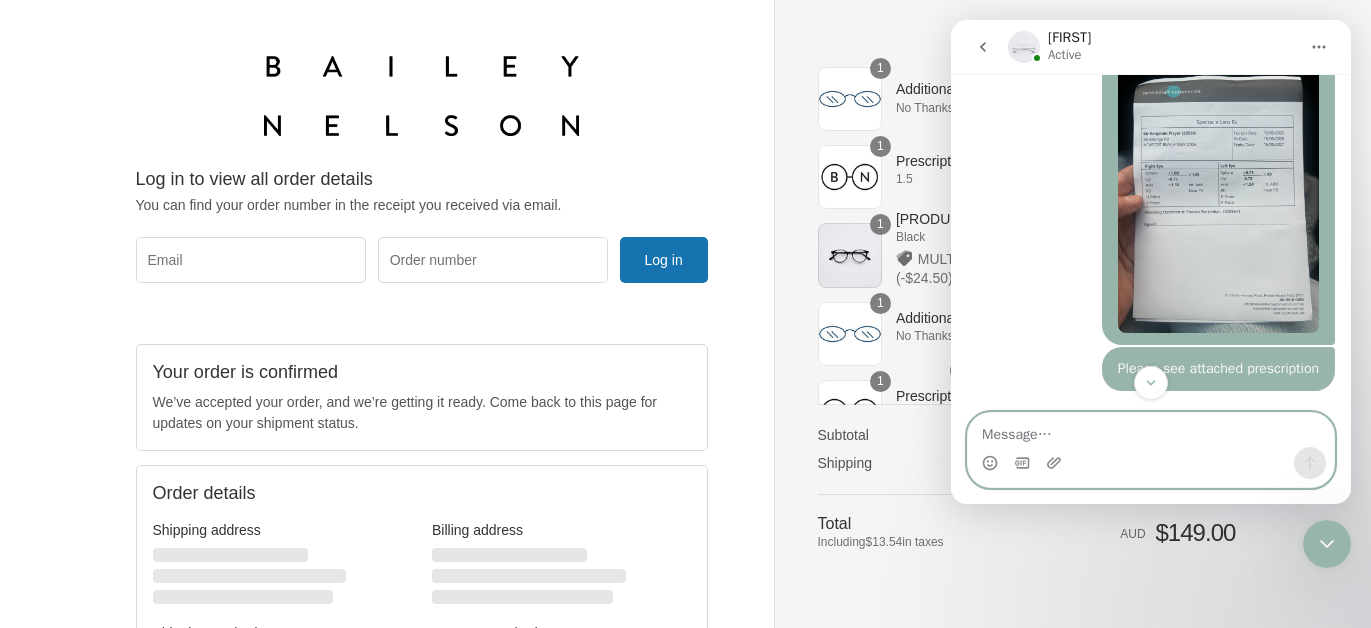 scroll, scrollTop: 2070, scrollLeft: 0, axis: vertical 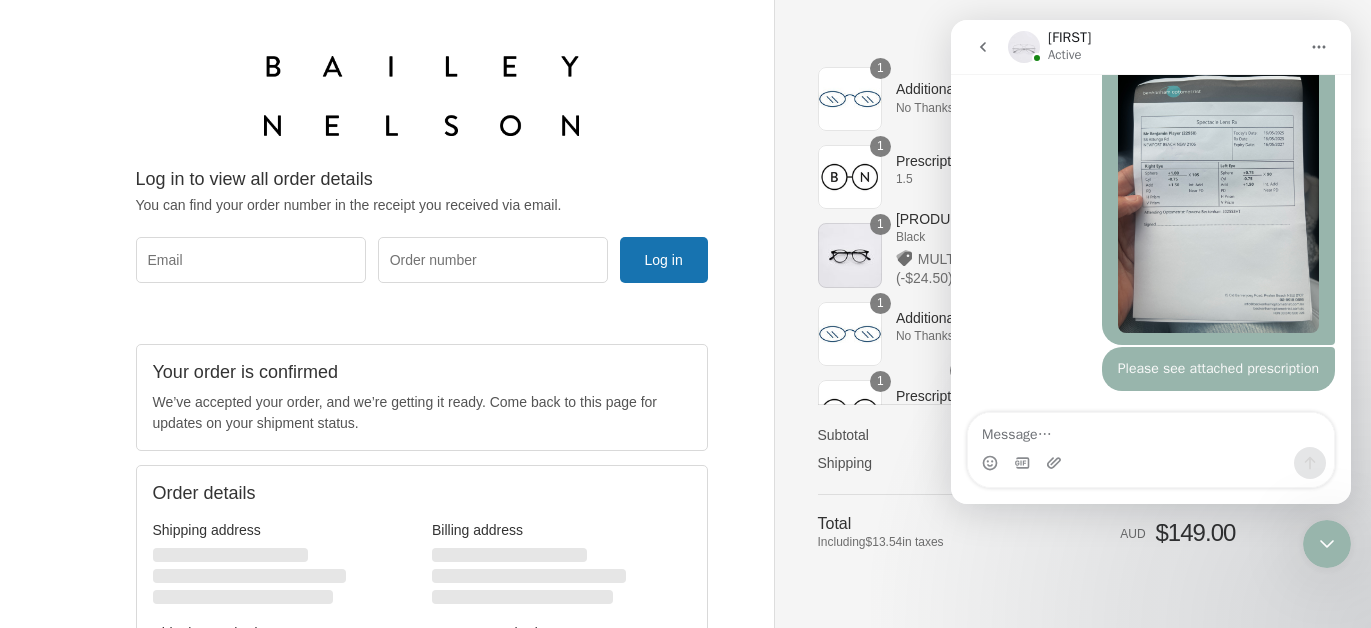 click at bounding box center [1218, 199] 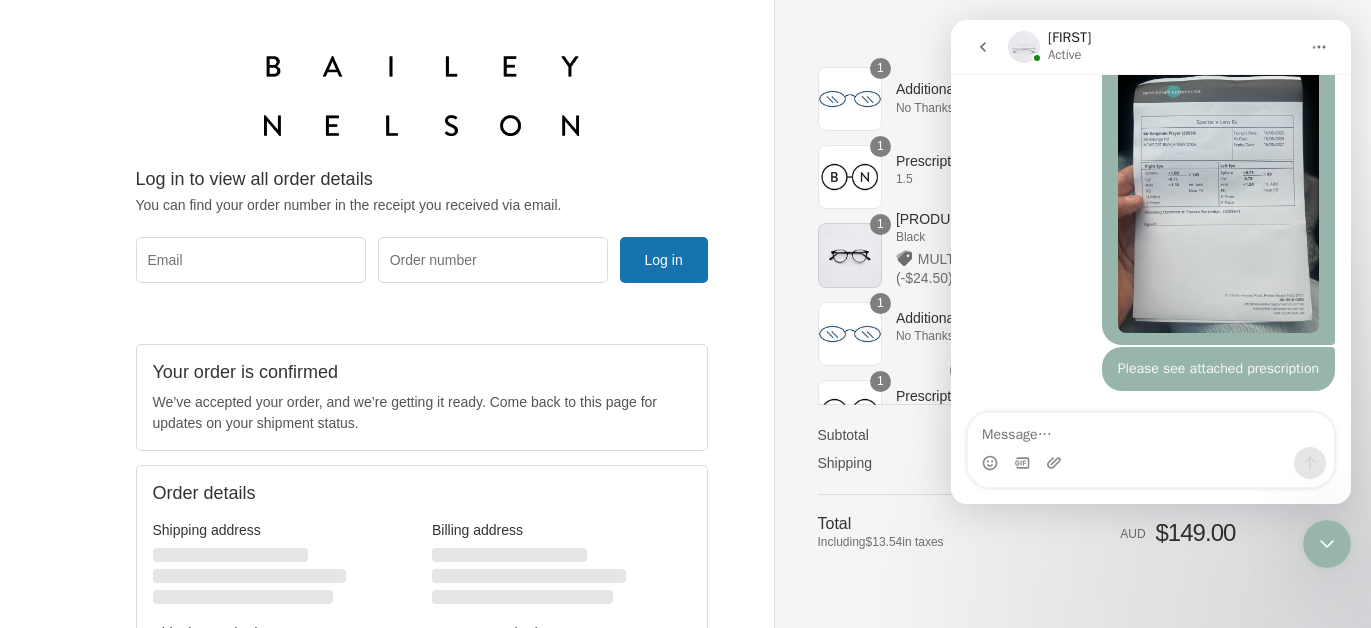 scroll, scrollTop: 0, scrollLeft: 0, axis: both 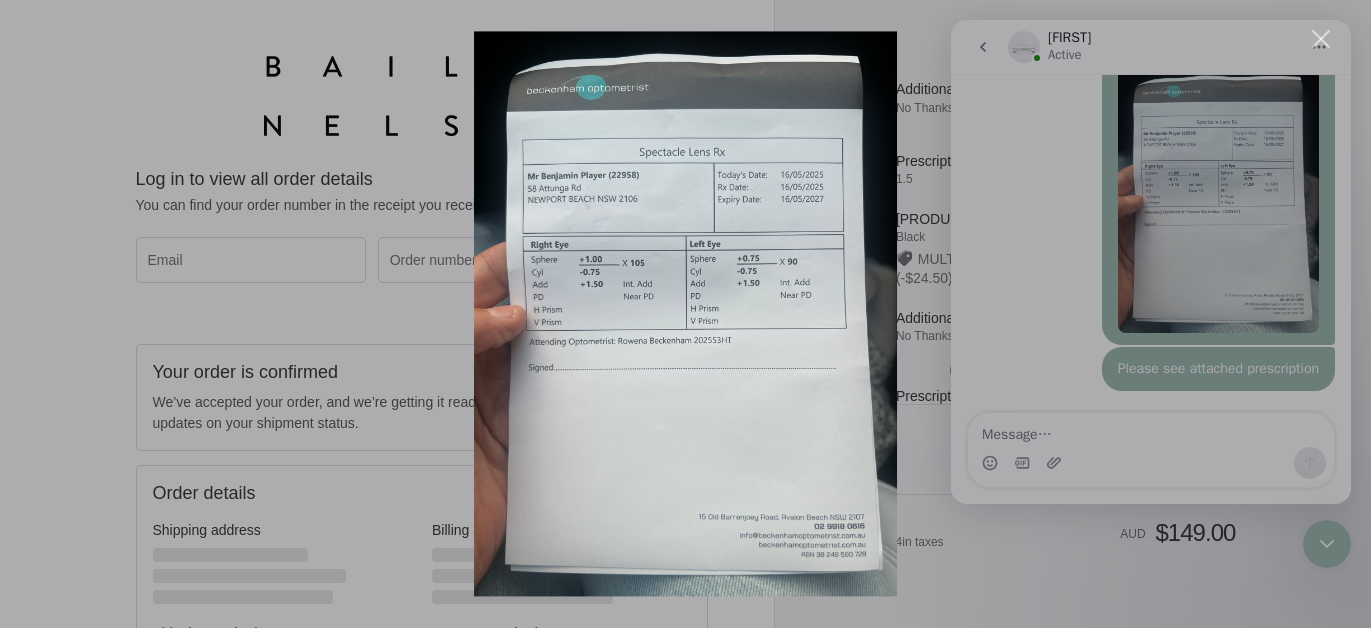 click at bounding box center (685, 314) 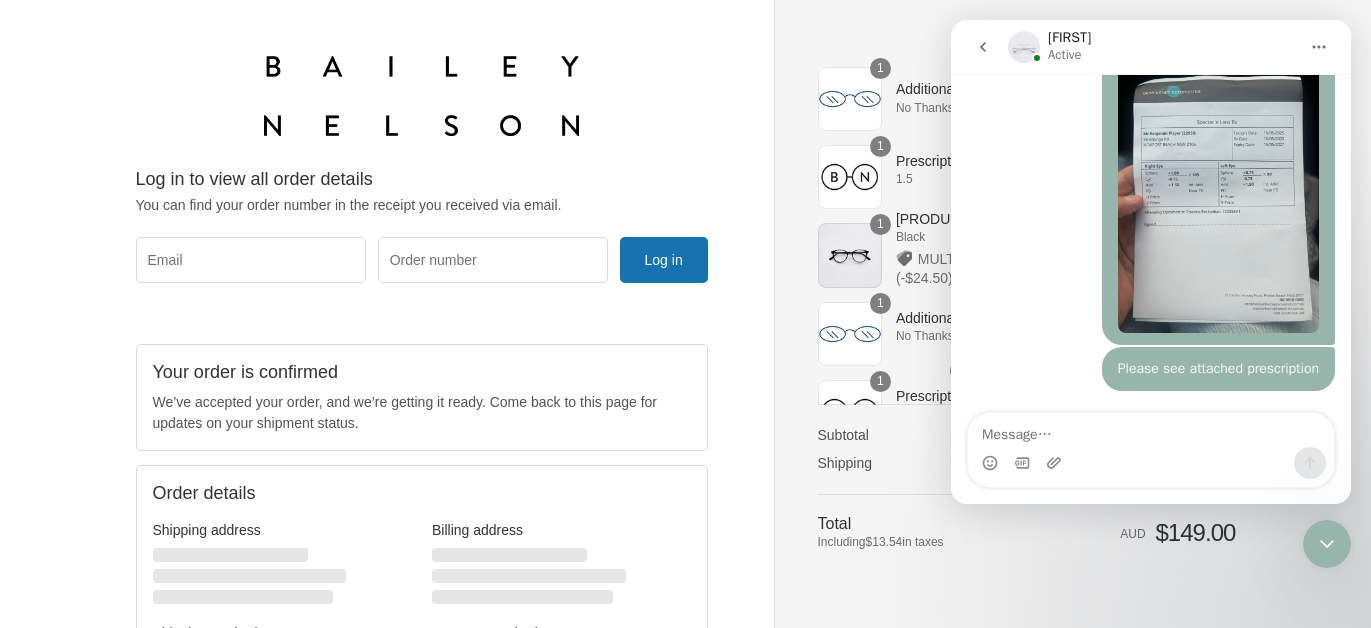 scroll, scrollTop: 2065, scrollLeft: 0, axis: vertical 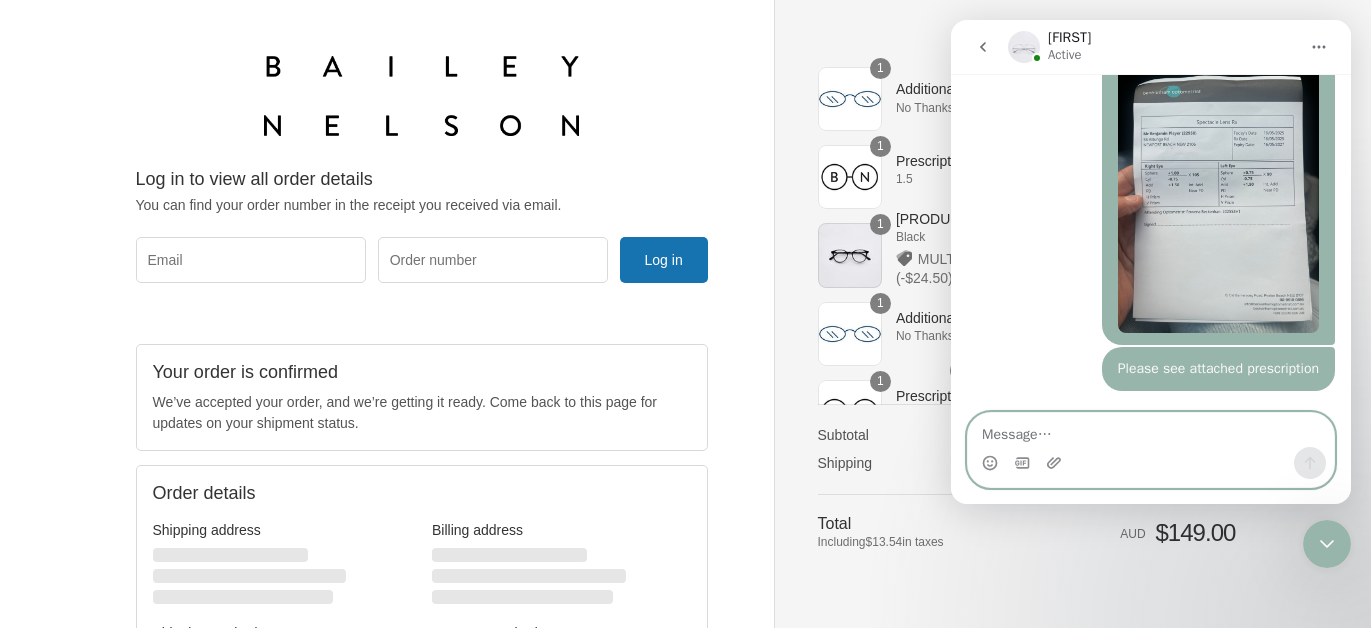 click at bounding box center (1151, 430) 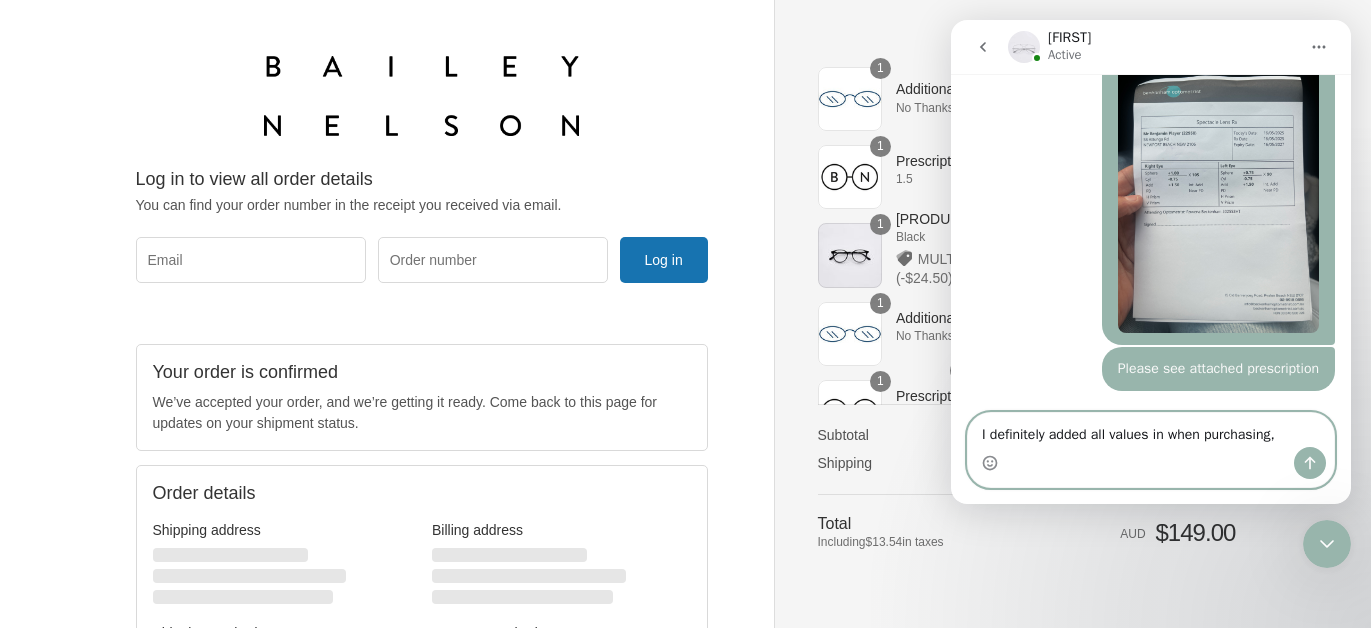 scroll, scrollTop: 2093, scrollLeft: 0, axis: vertical 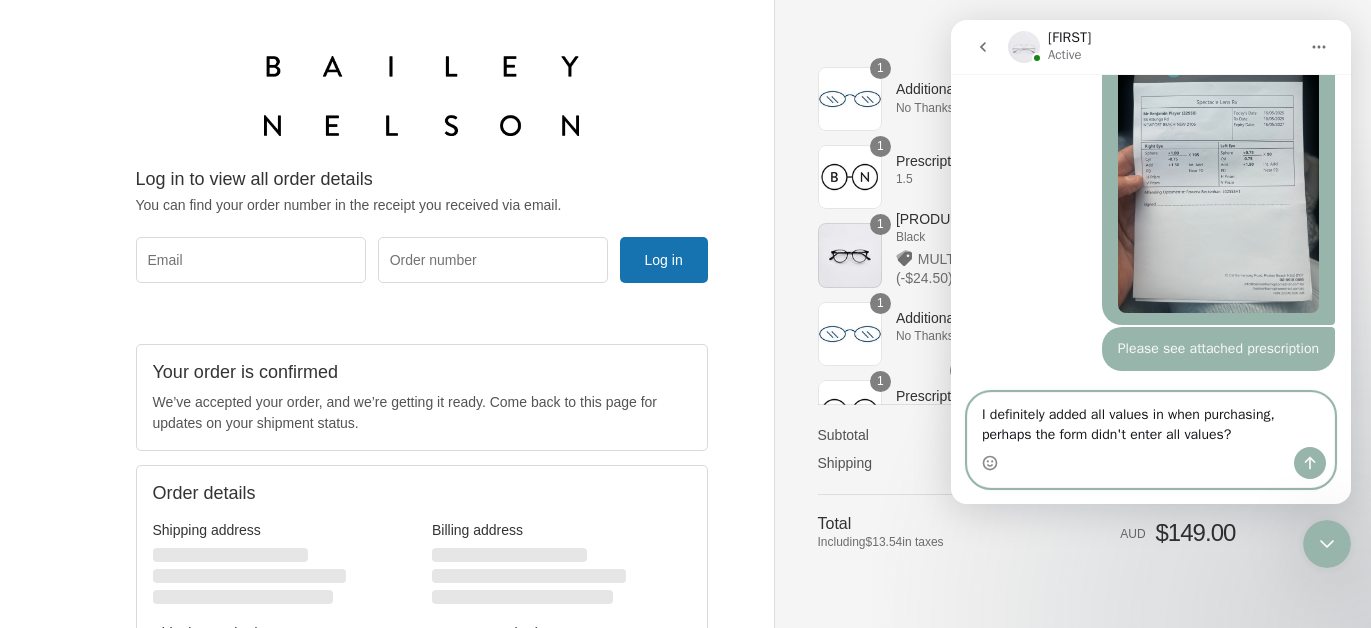 click on "I definitely added all values in when purchasing, perhaps the form didn't enter all values?" at bounding box center [1151, 420] 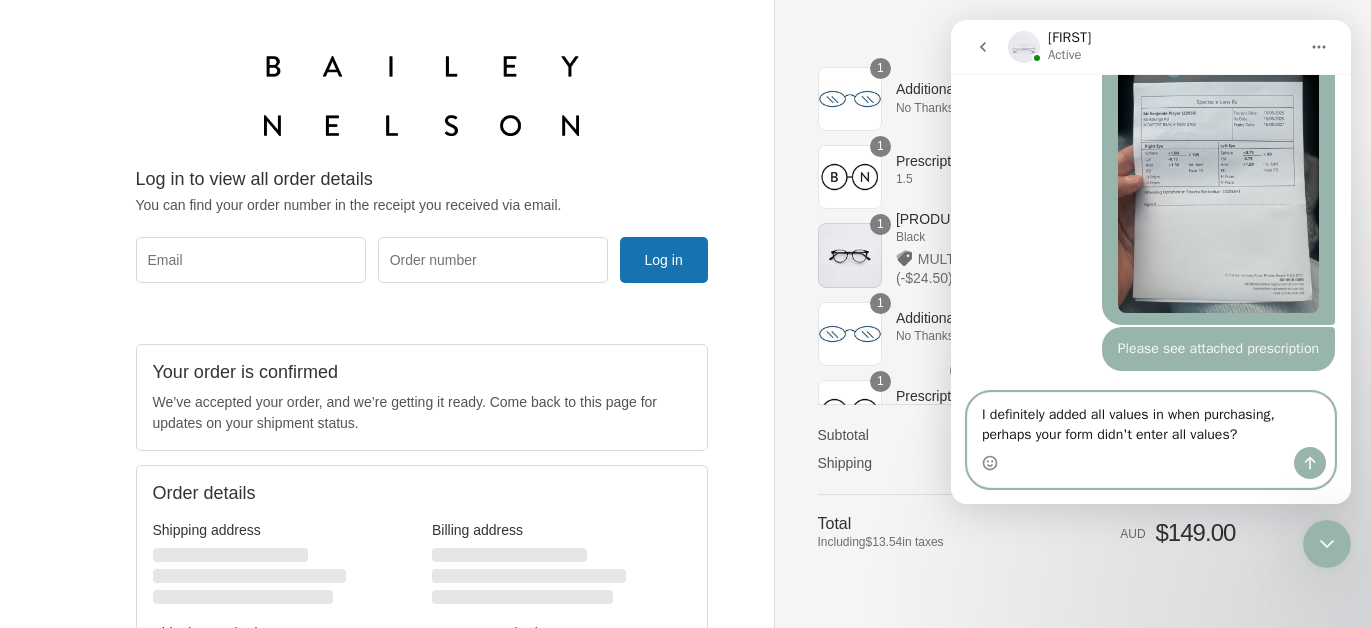 click on "I definitely added all values in when purchasing, perhaps your form didn't enter all values?" at bounding box center (1151, 420) 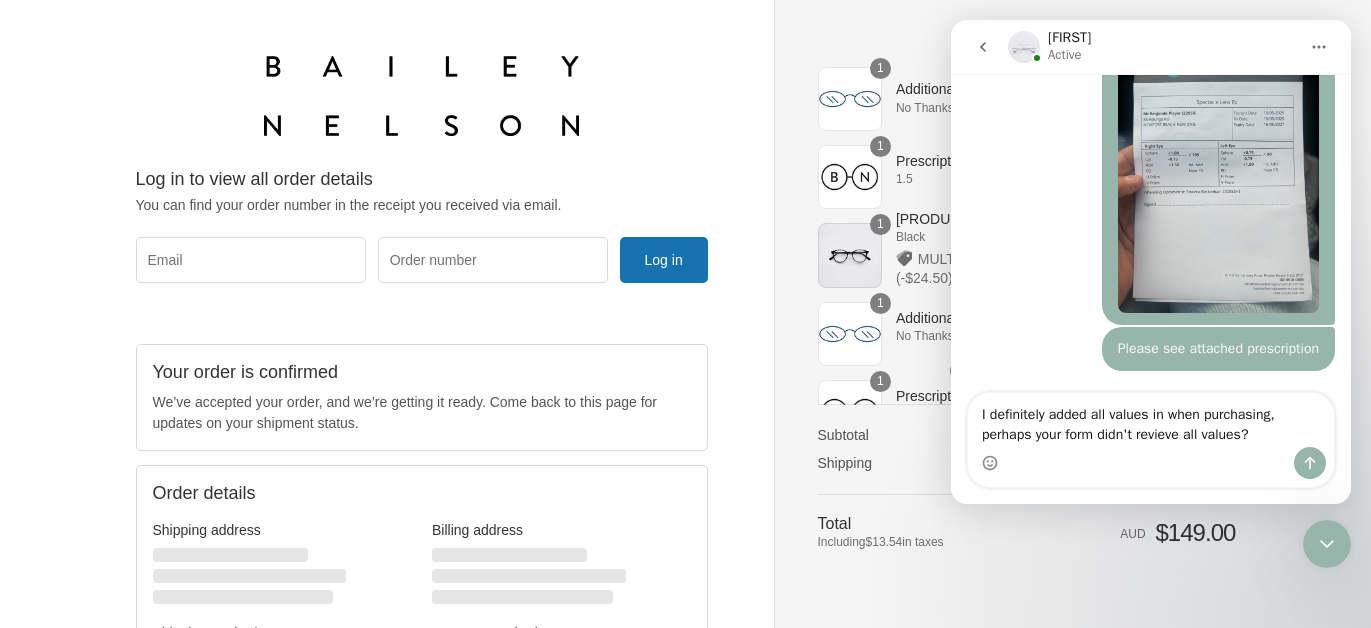 click at bounding box center [1151, 463] 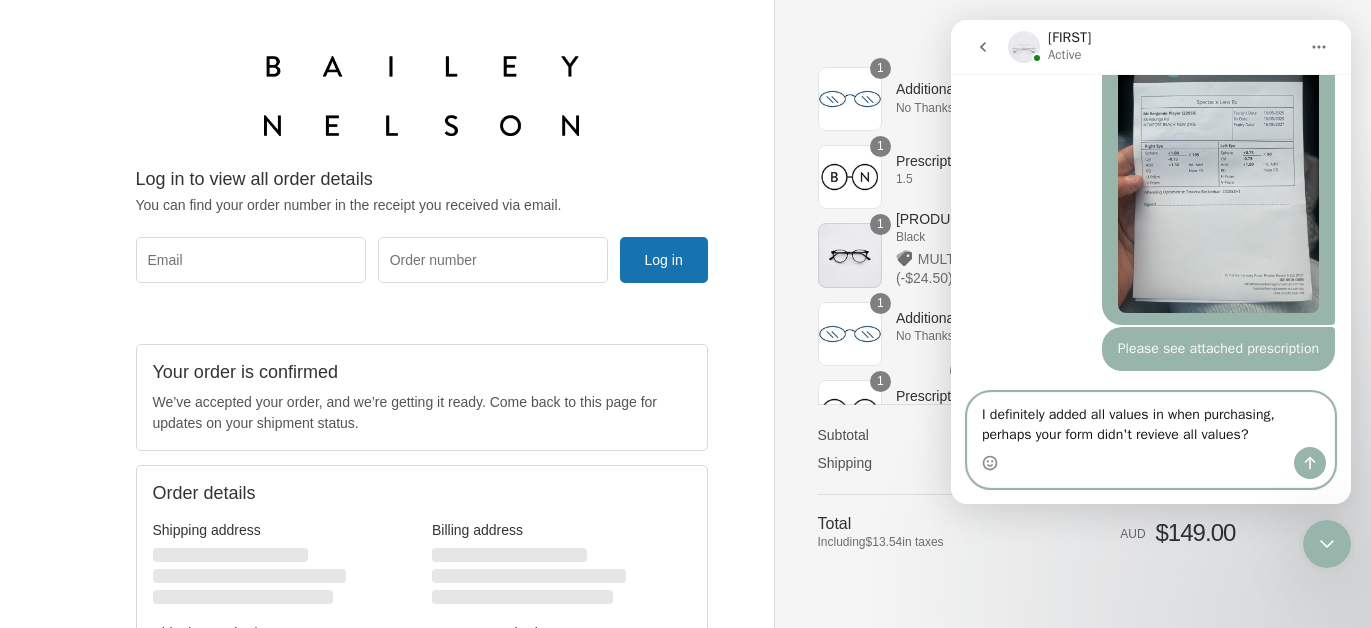 click on "I definitely added all values in when purchasing, perhaps your form didn't revieve all values?" at bounding box center (1151, 420) 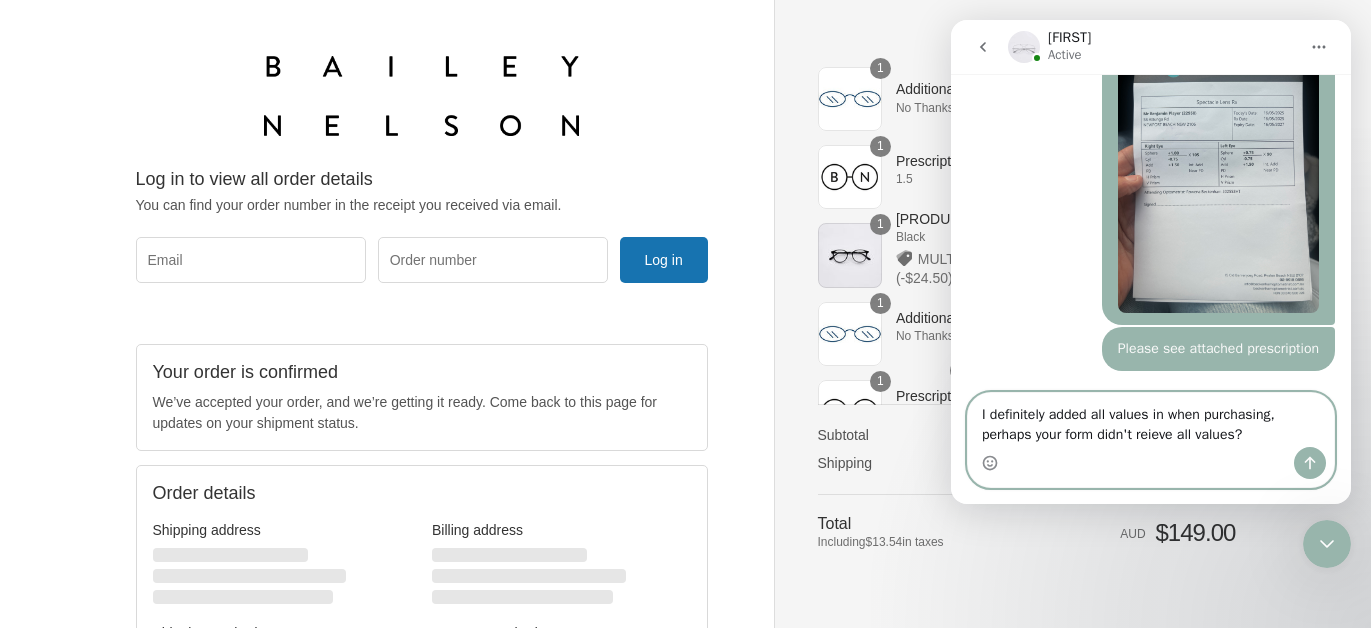 type on "I definitely added all values in when purchasing, perhaps your form didn't recieve all values?" 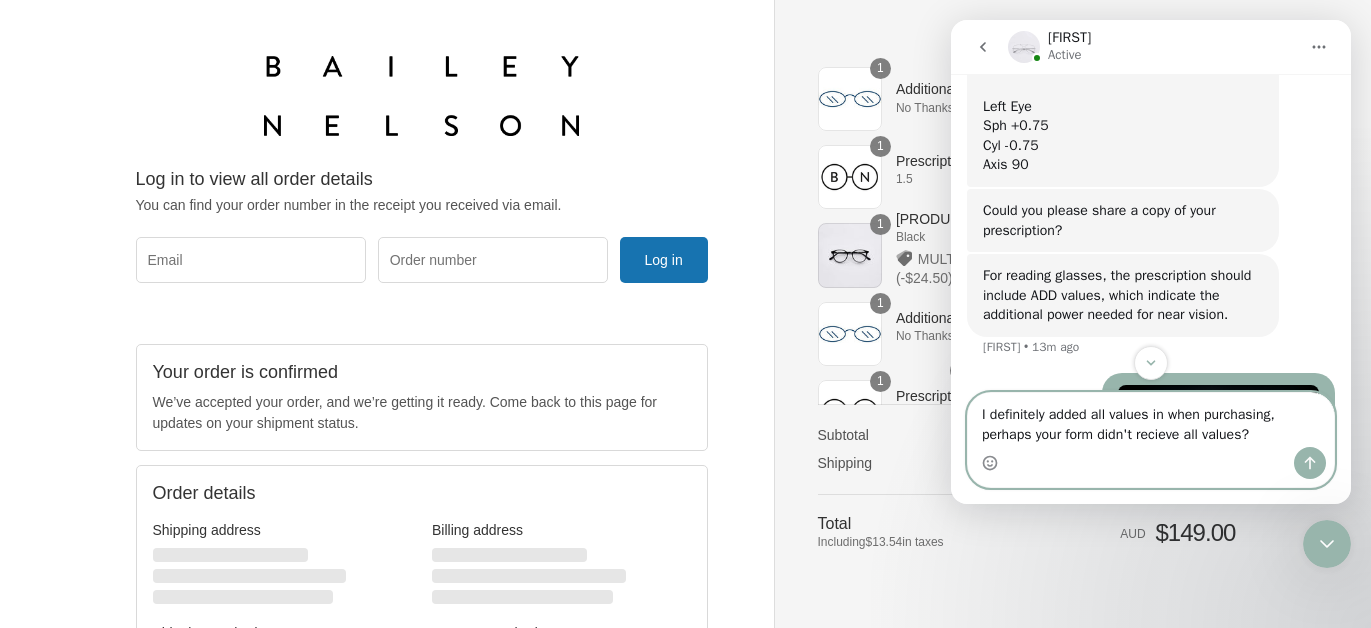 scroll, scrollTop: 1662, scrollLeft: 0, axis: vertical 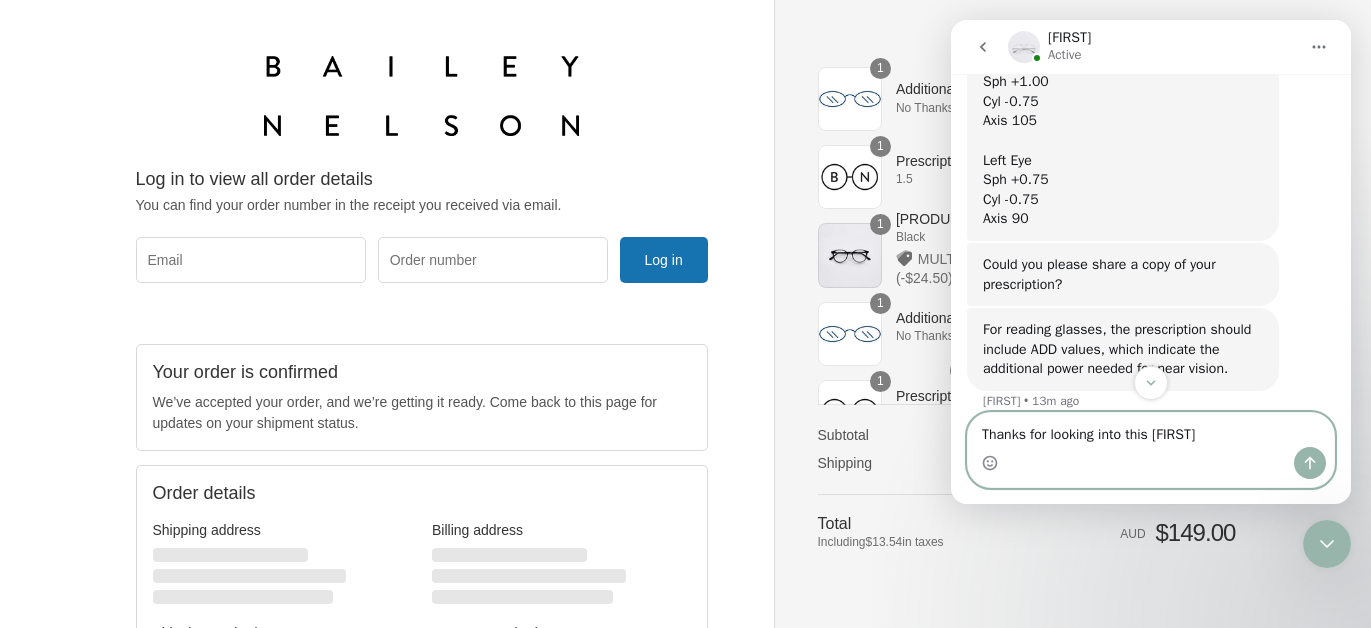 type on "Thanks for looking into this [FIRST]" 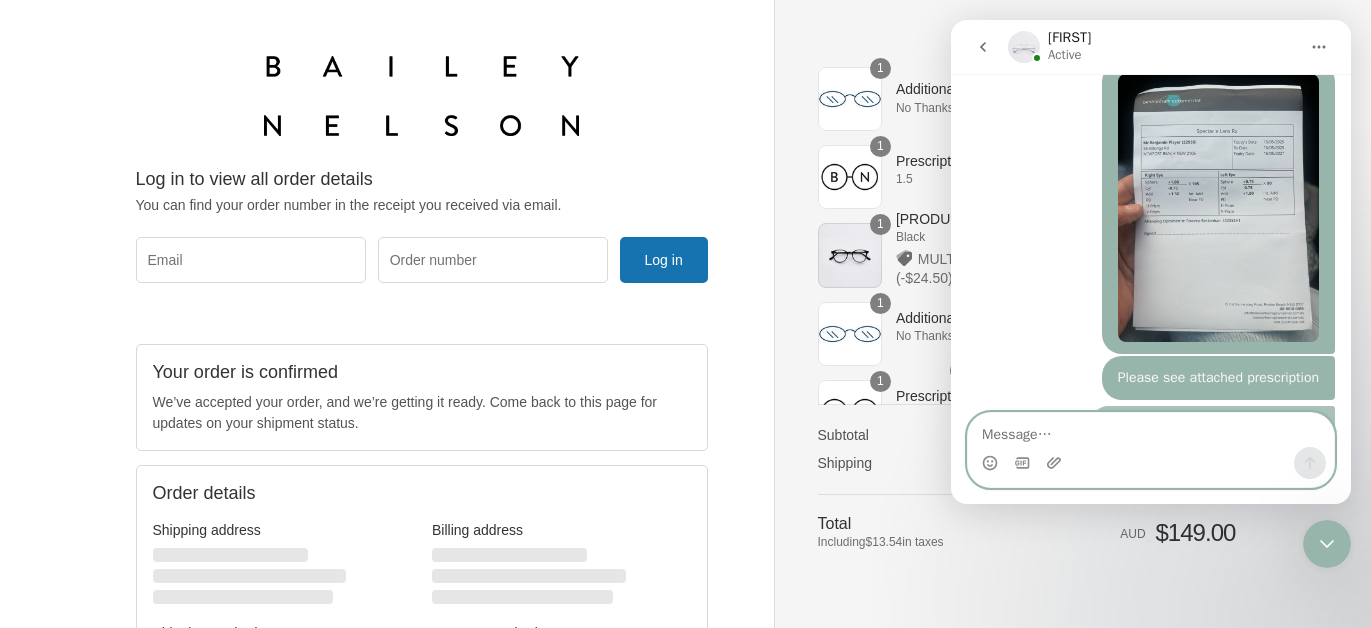 scroll, scrollTop: 2118, scrollLeft: 0, axis: vertical 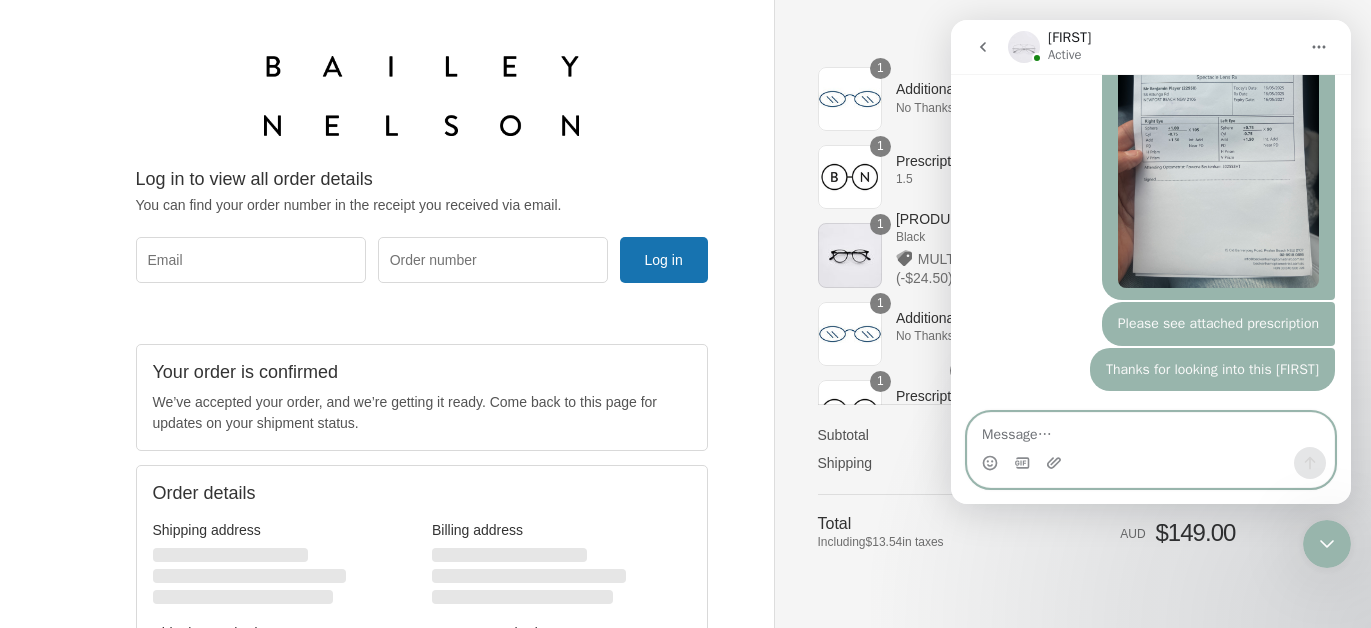 paste on "I definitely added all values in when purchasing, perhaps your form didn't recieve all values?" 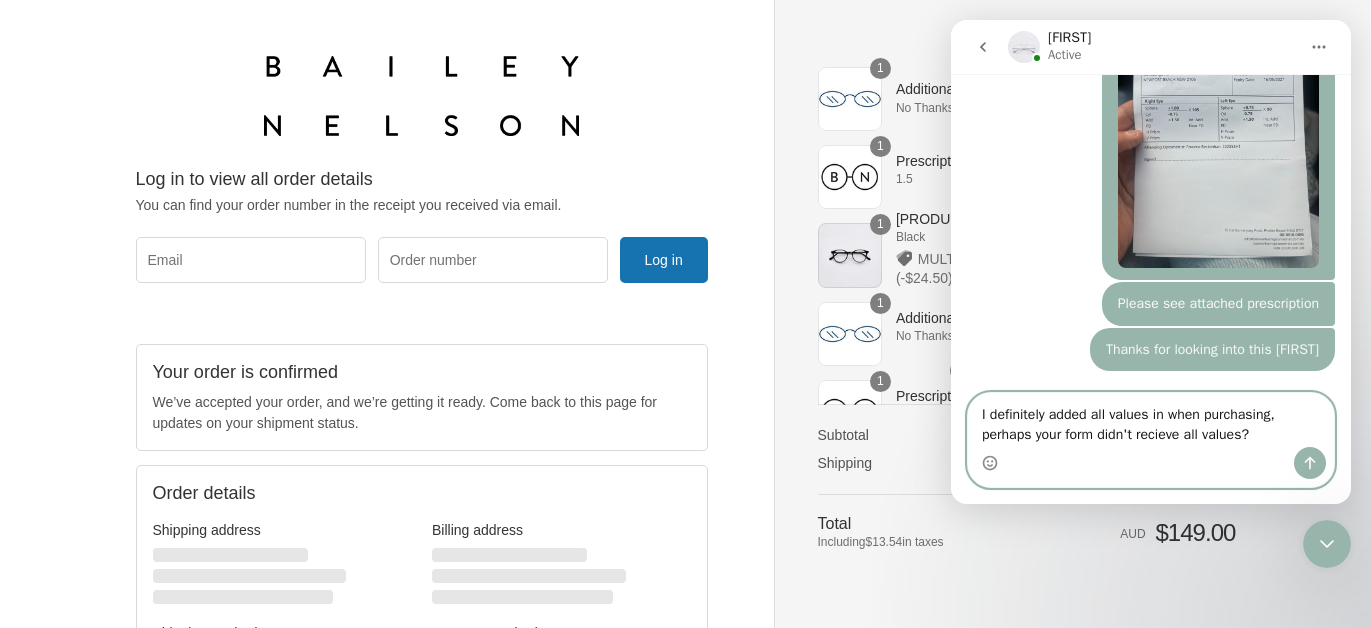 scroll, scrollTop: 2138, scrollLeft: 0, axis: vertical 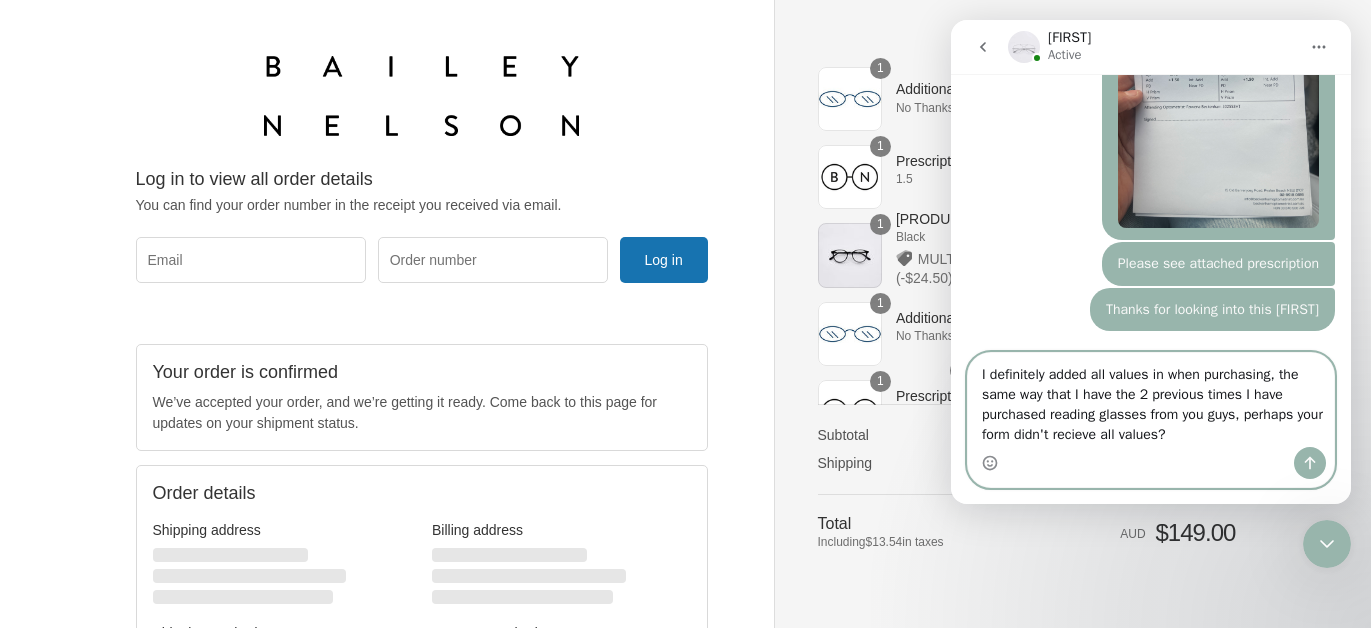 click on "I definitely added all values in when purchasing, the same way that I have the 2 previous times I have purchased reading glasses from you guys, perhaps your form didn't recieve all values?" at bounding box center [1151, 400] 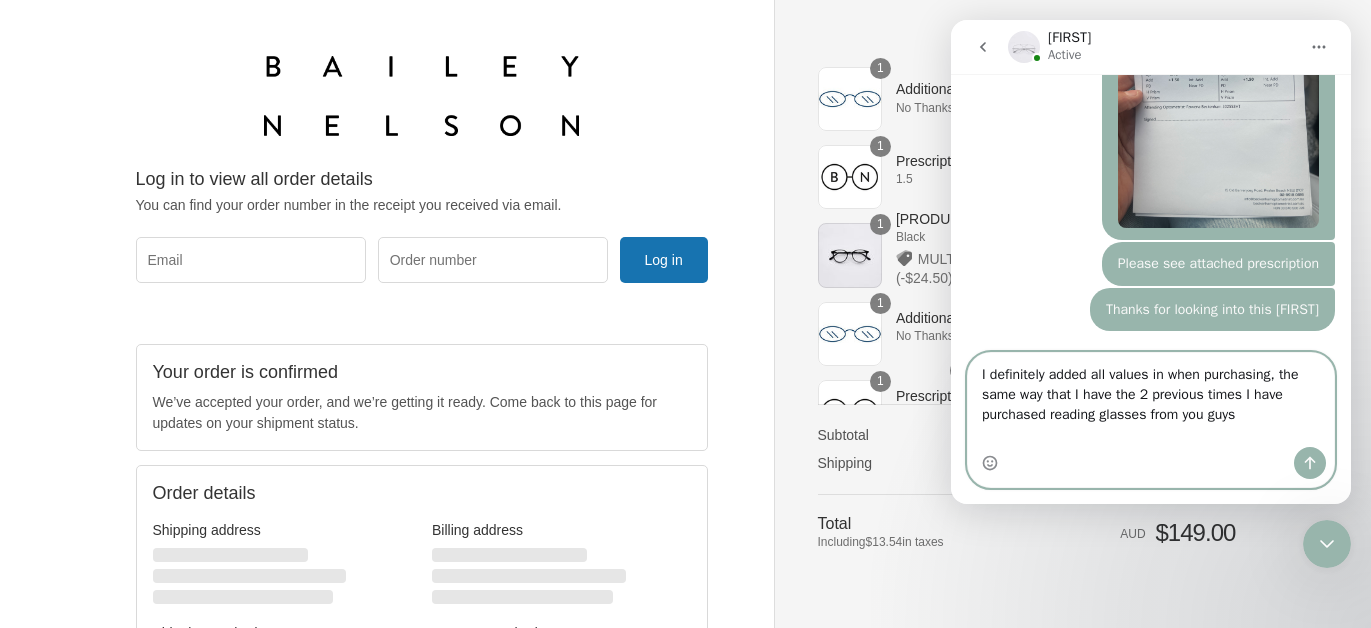 scroll, scrollTop: 2158, scrollLeft: 0, axis: vertical 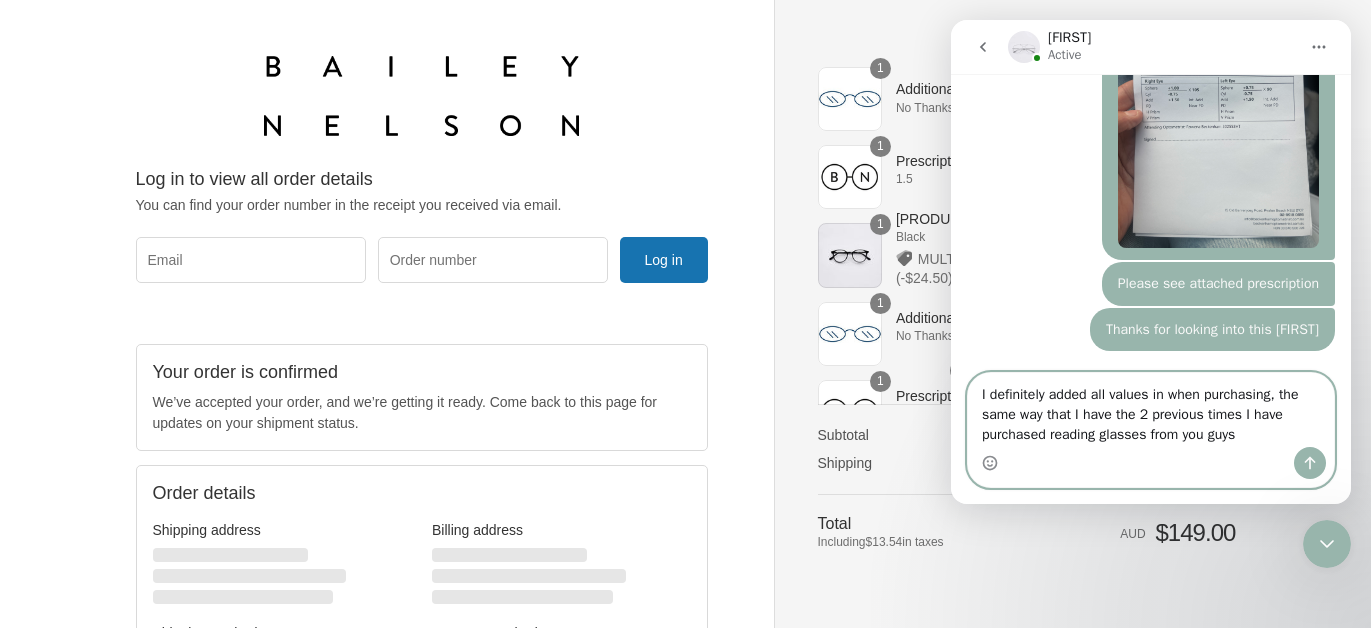 type on "I definitely added all values in when purchasing, the same way that I have the 2 previous times I have purchased reading glasses from you guys." 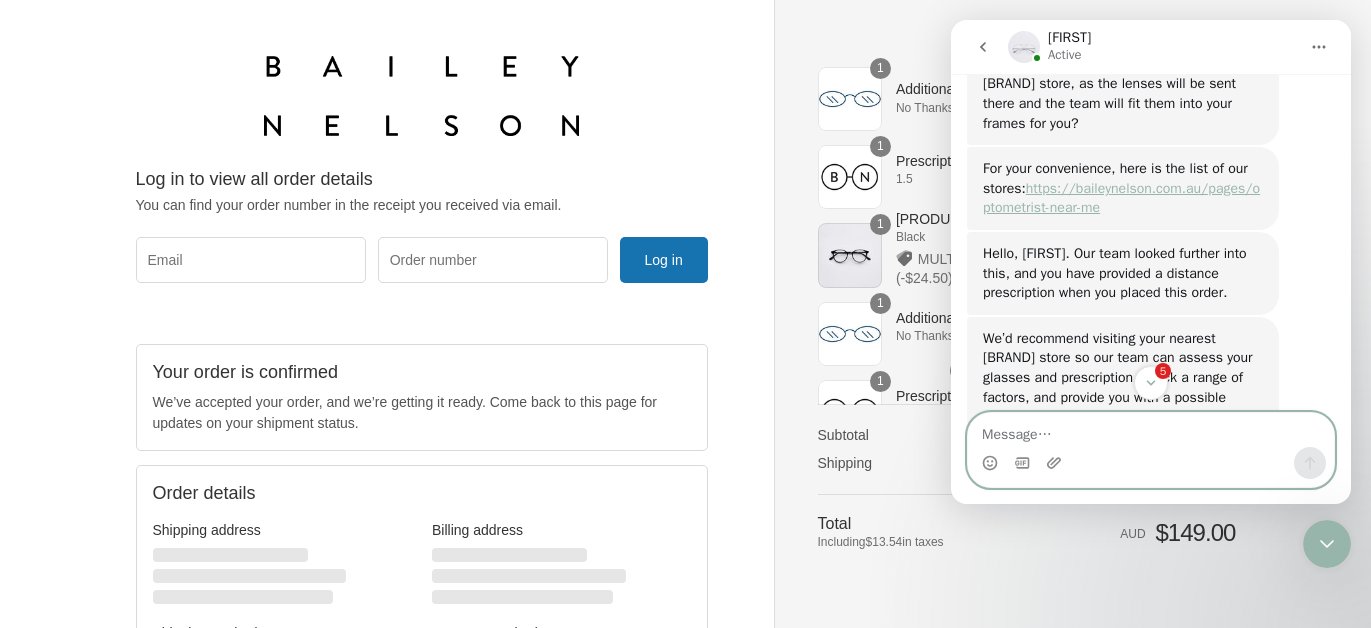 scroll, scrollTop: 1087, scrollLeft: 0, axis: vertical 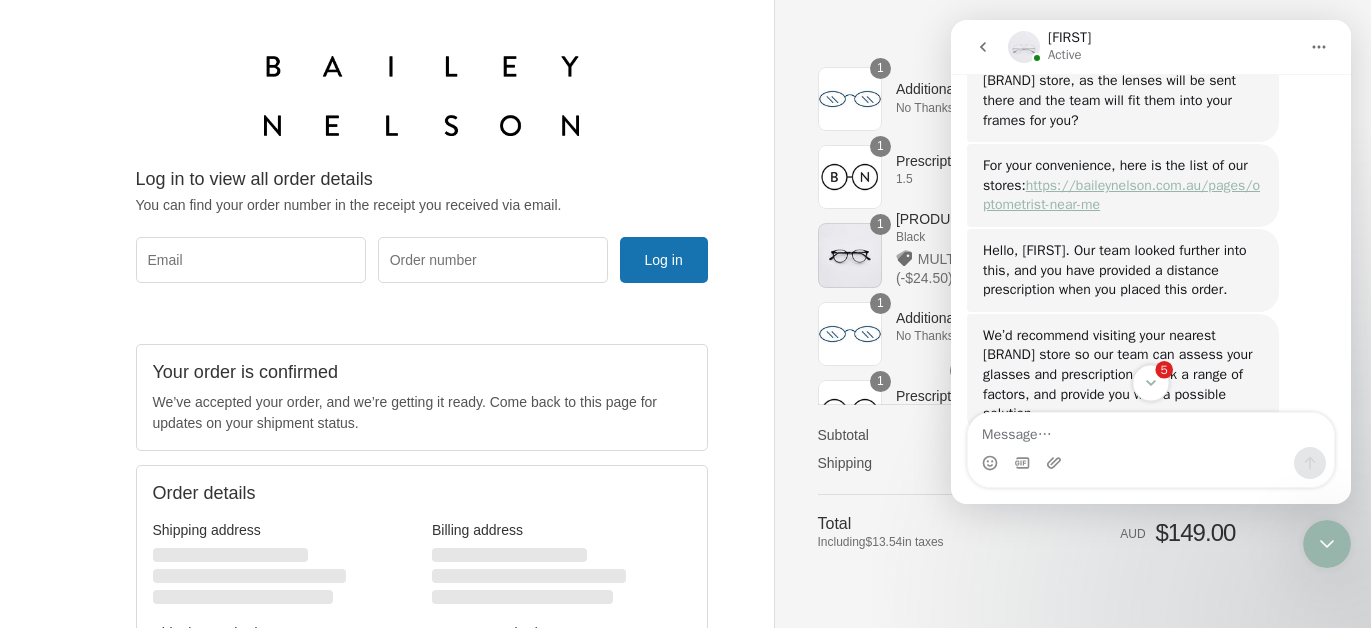 click on "5" at bounding box center [1150, 382] 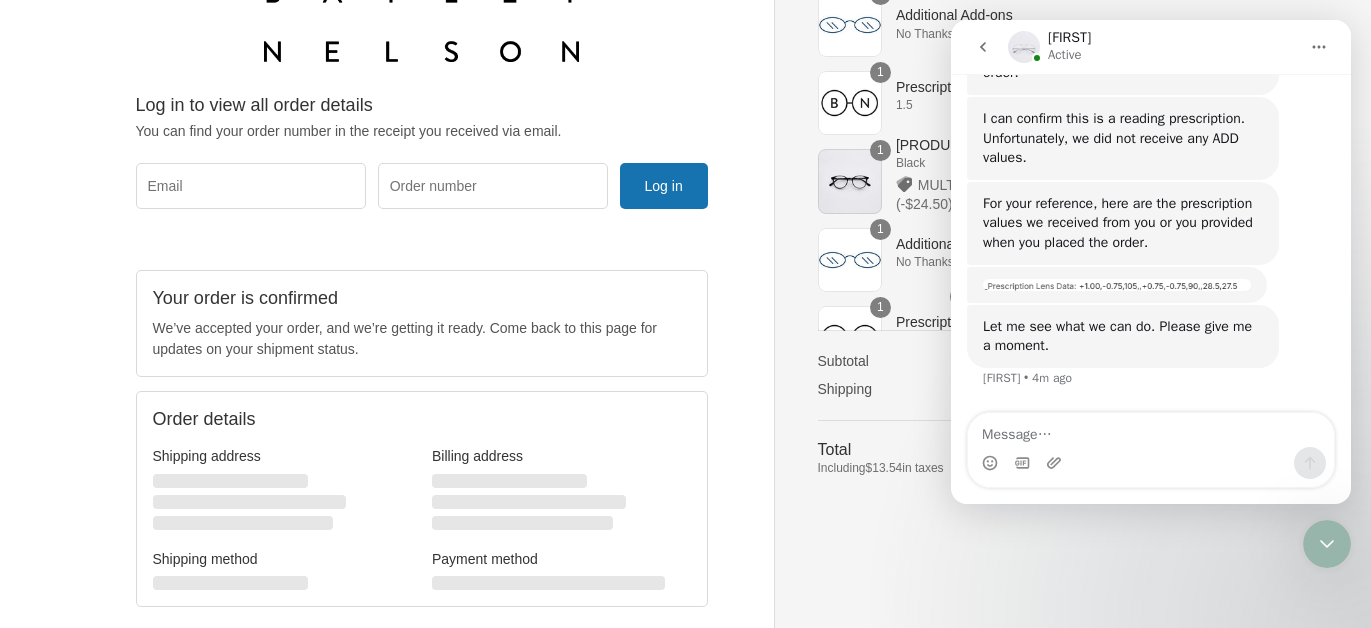scroll, scrollTop: 2637, scrollLeft: 0, axis: vertical 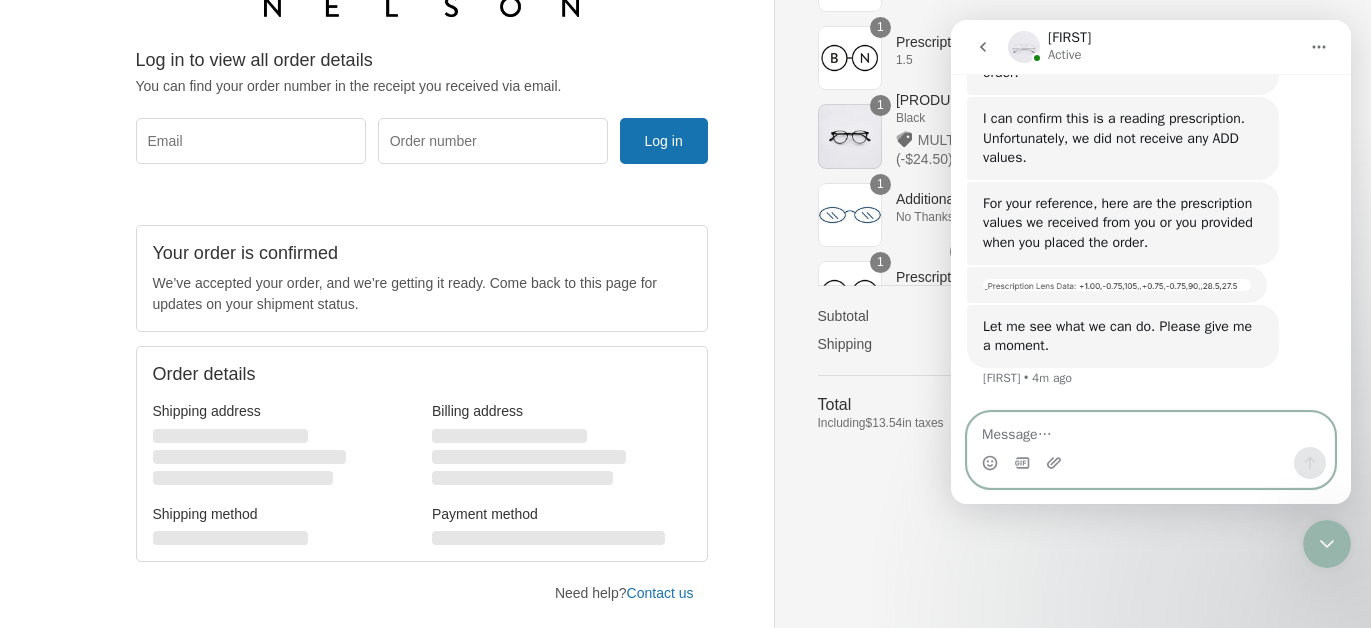 click at bounding box center (1151, 430) 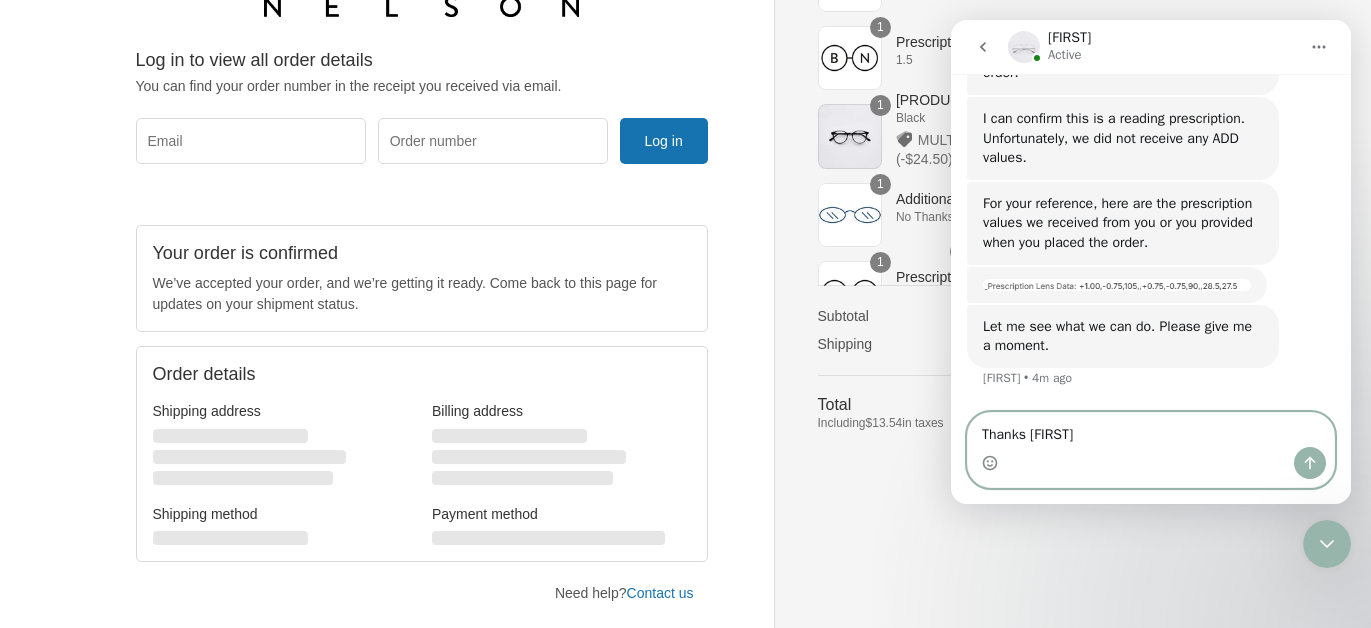 type on "Thanks [FIRST]" 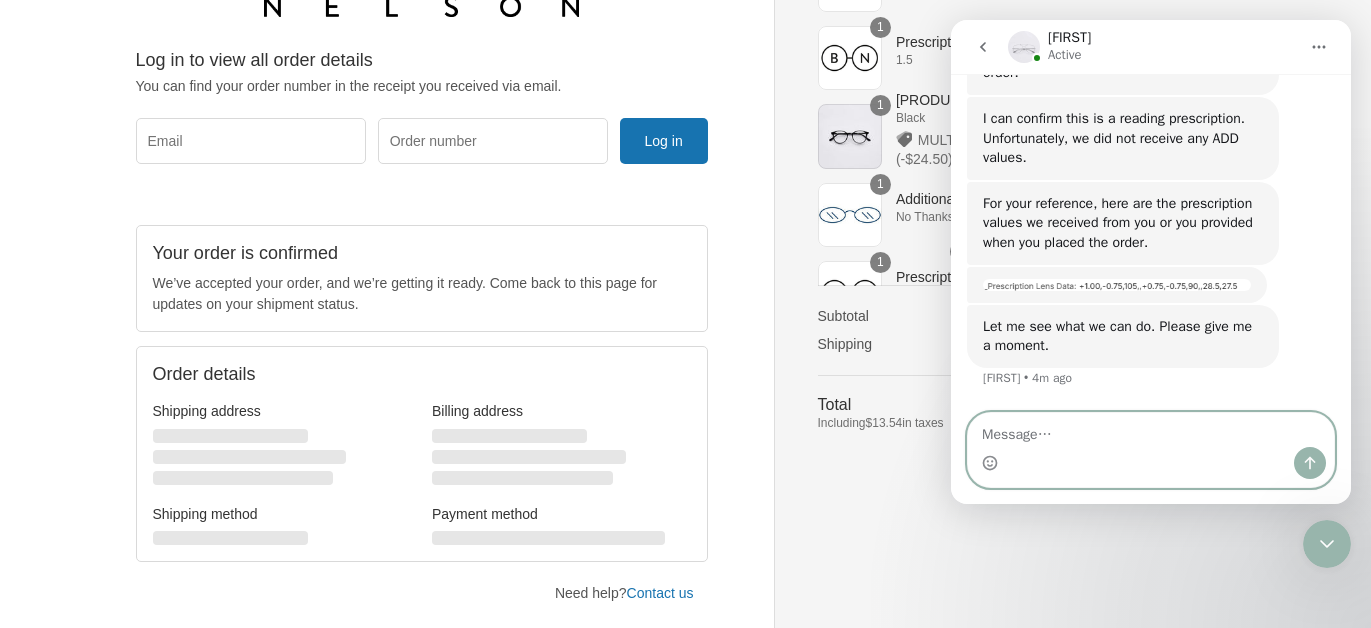 scroll, scrollTop: 2663, scrollLeft: 0, axis: vertical 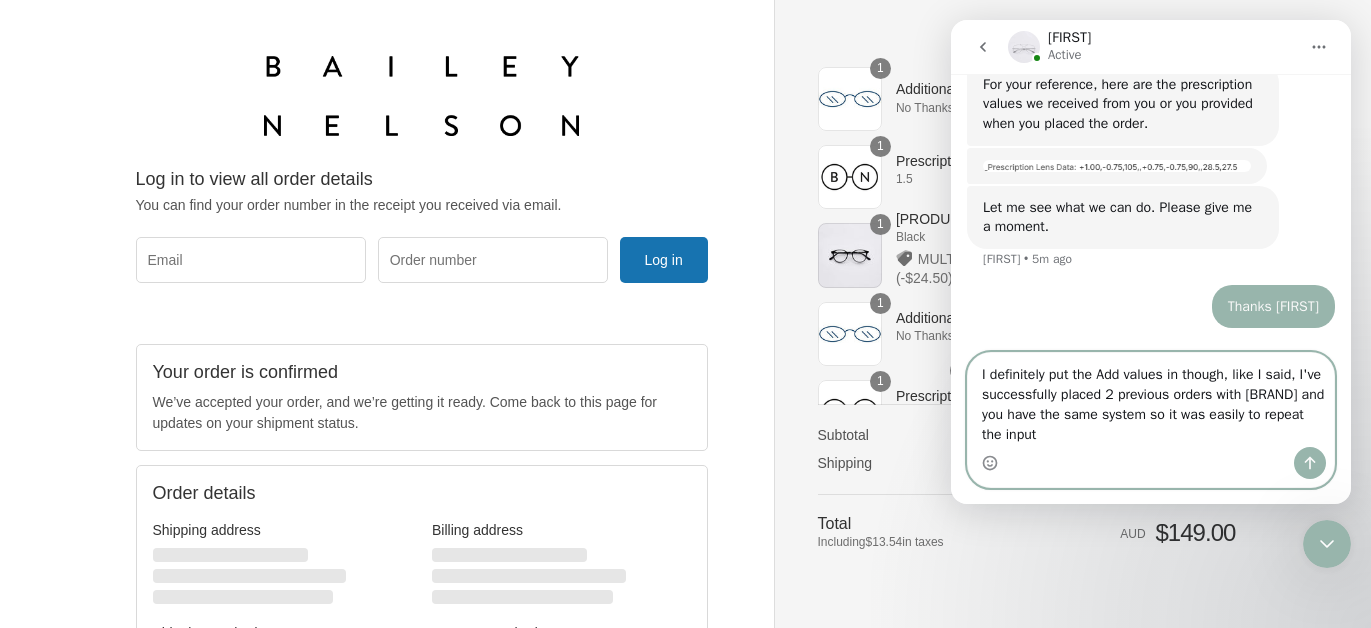 type on "I definitely put the Add values in though, like I said, I've successfully placed 2 previous orders with [BRAND] and you have the same system so it was easily to repeat the inputs" 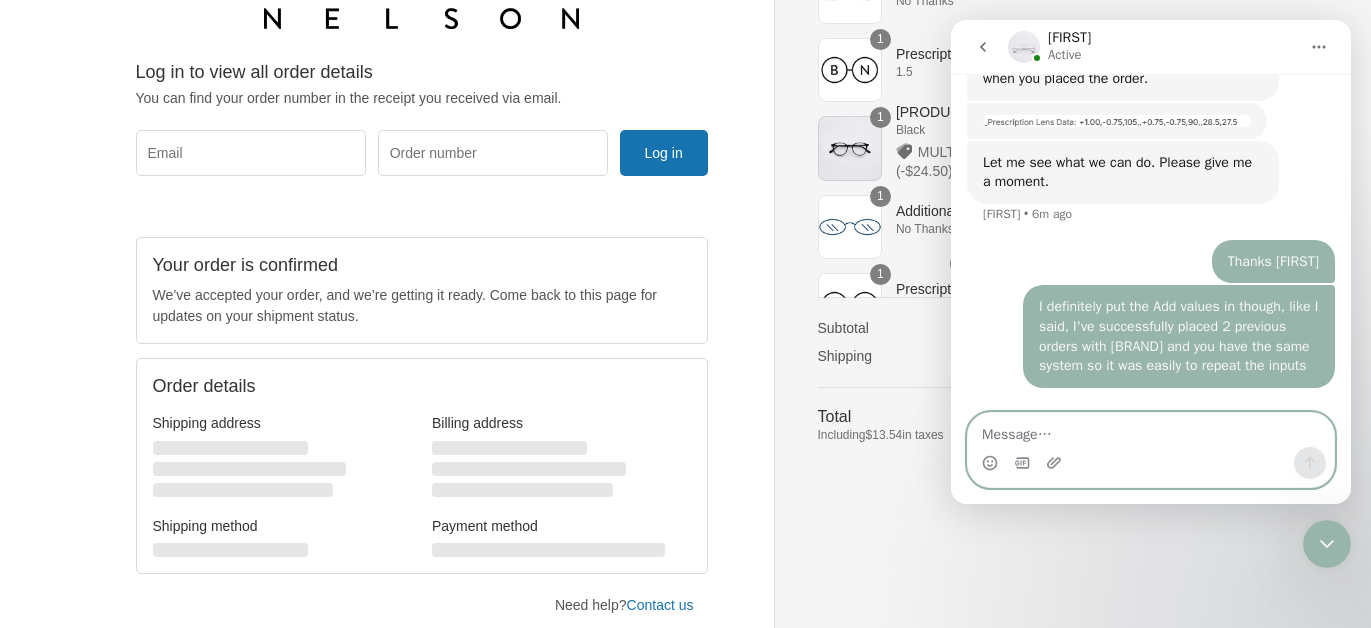 scroll, scrollTop: 2784, scrollLeft: 0, axis: vertical 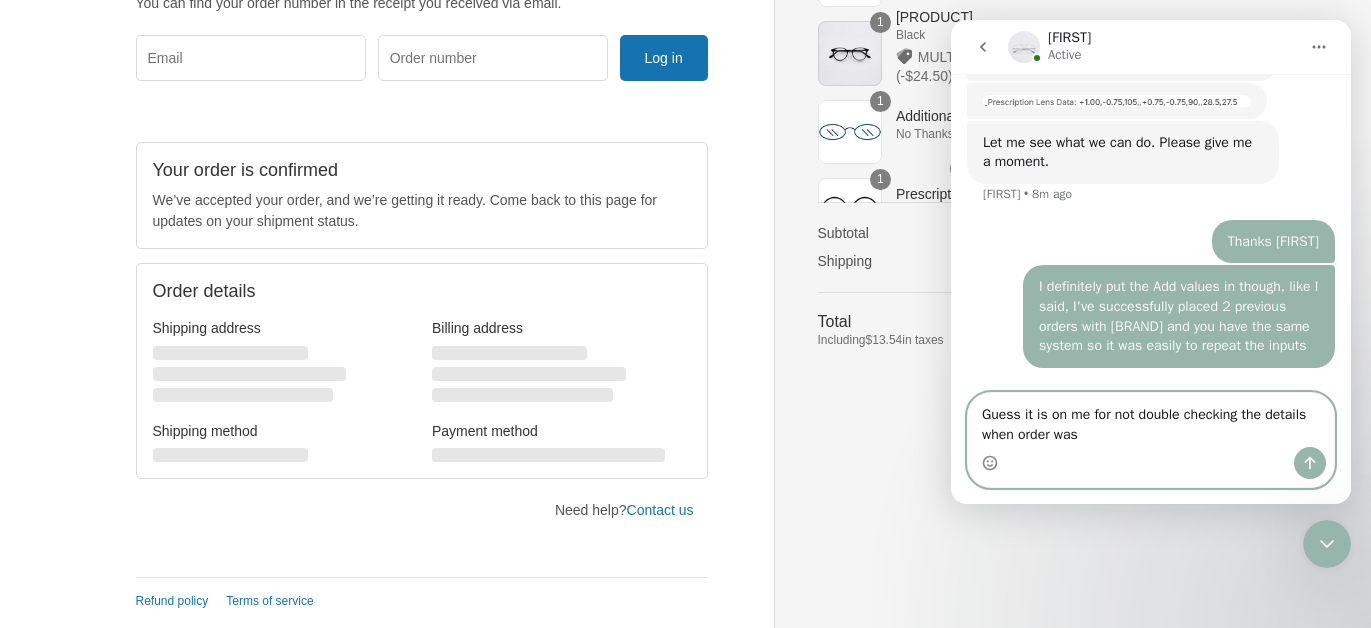 type on "Guess it is on me for not double checking the details when order was" 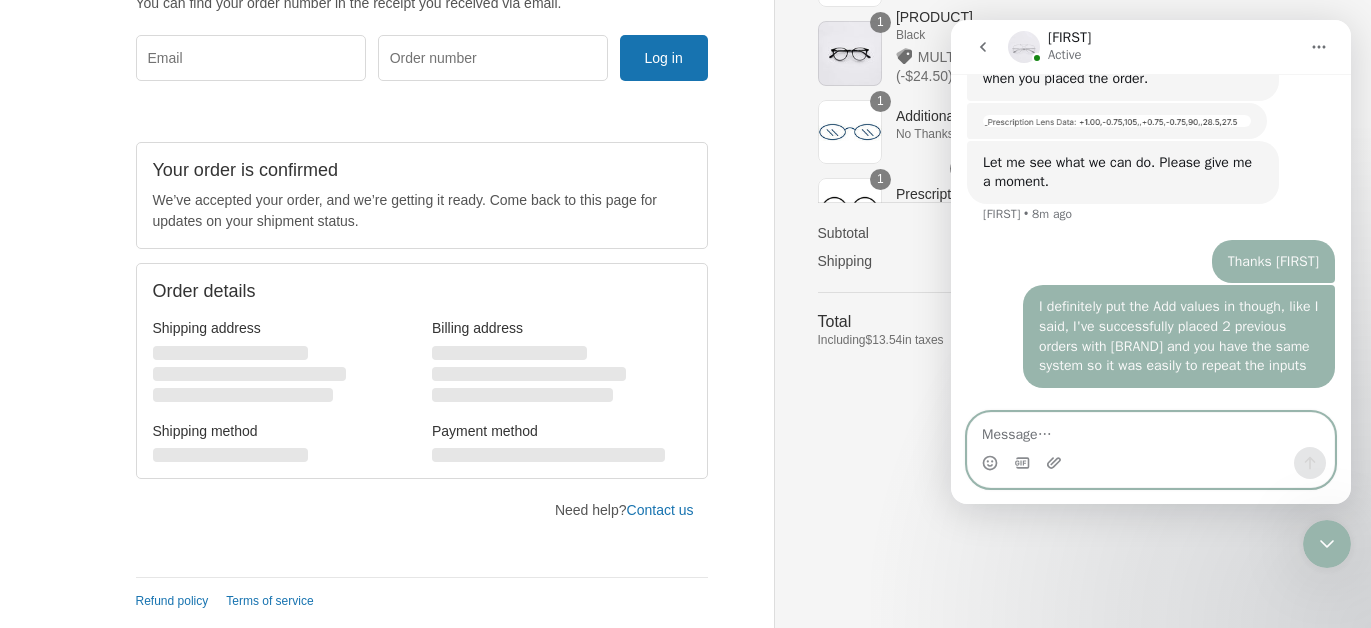 scroll, scrollTop: 2784, scrollLeft: 0, axis: vertical 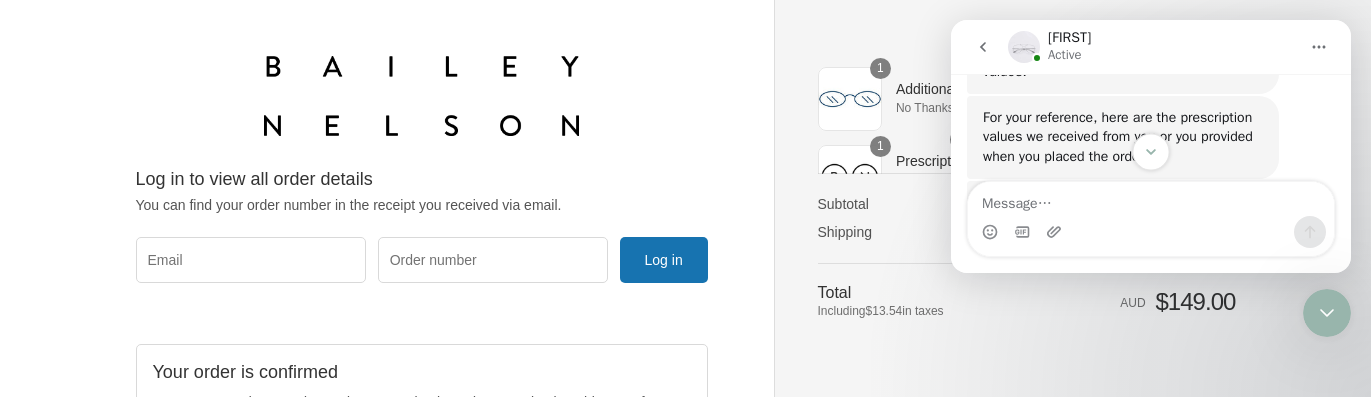 click 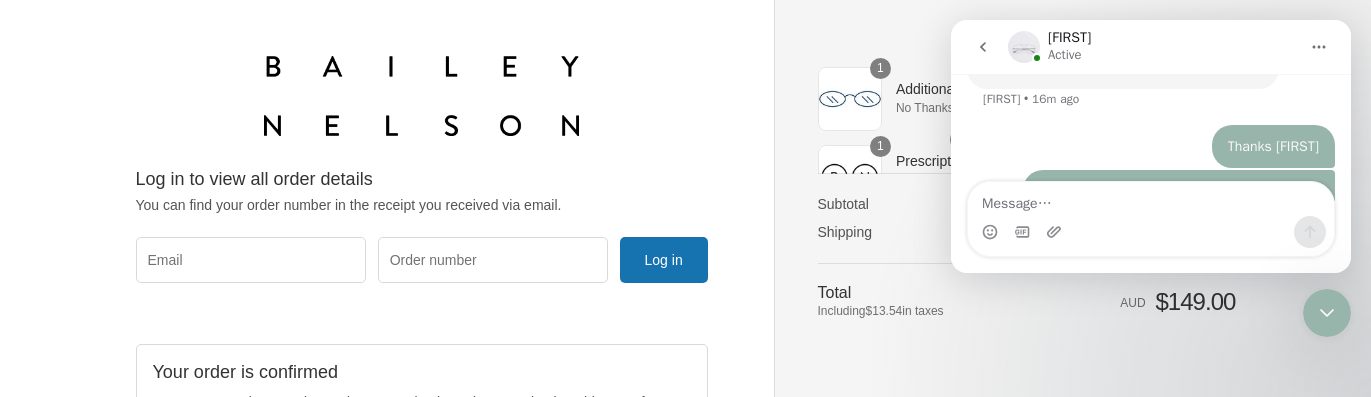 scroll, scrollTop: 2830, scrollLeft: 0, axis: vertical 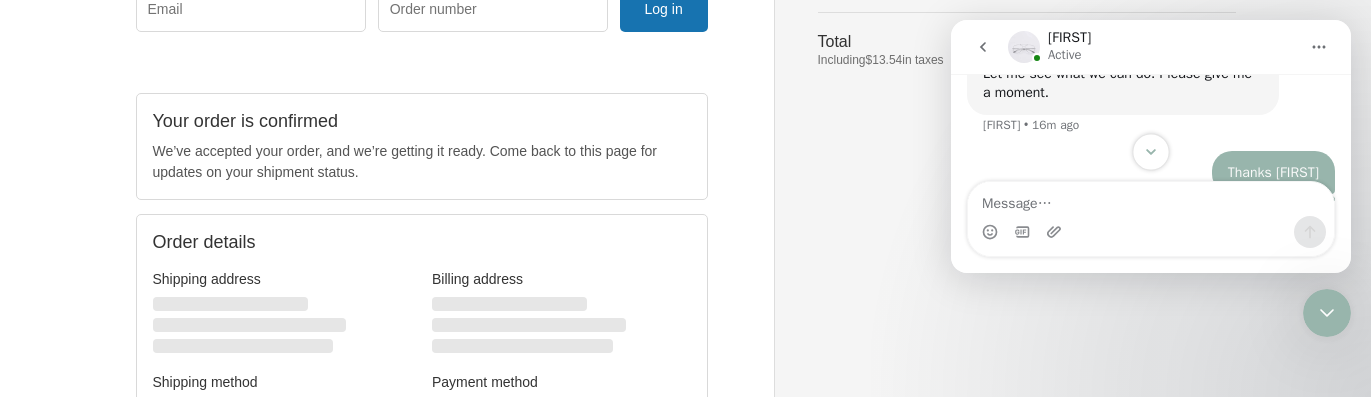 click 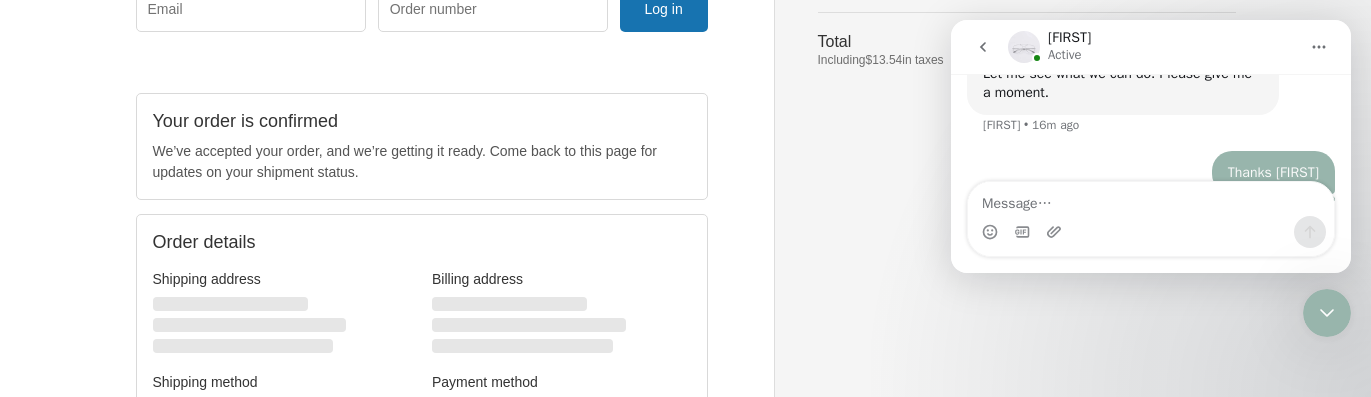 scroll, scrollTop: 56, scrollLeft: 0, axis: vertical 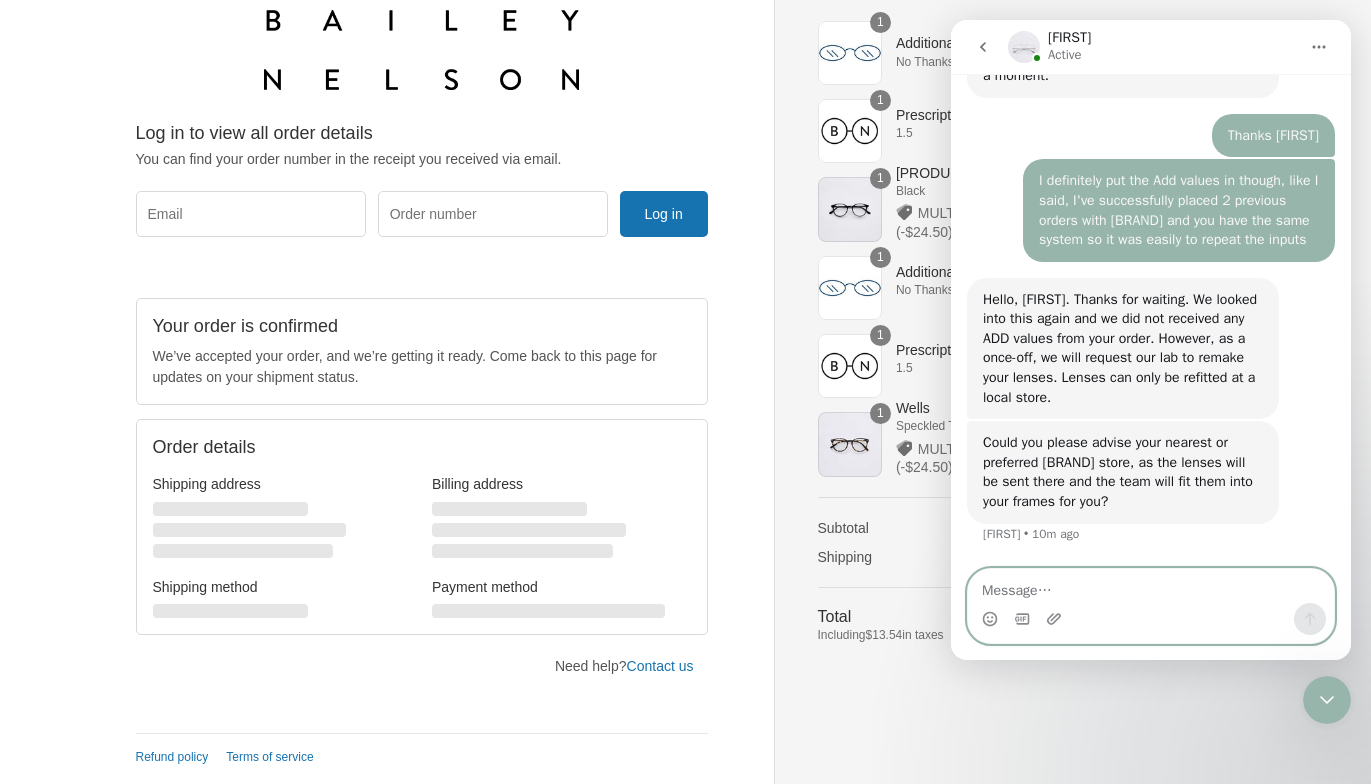 click at bounding box center (1151, 586) 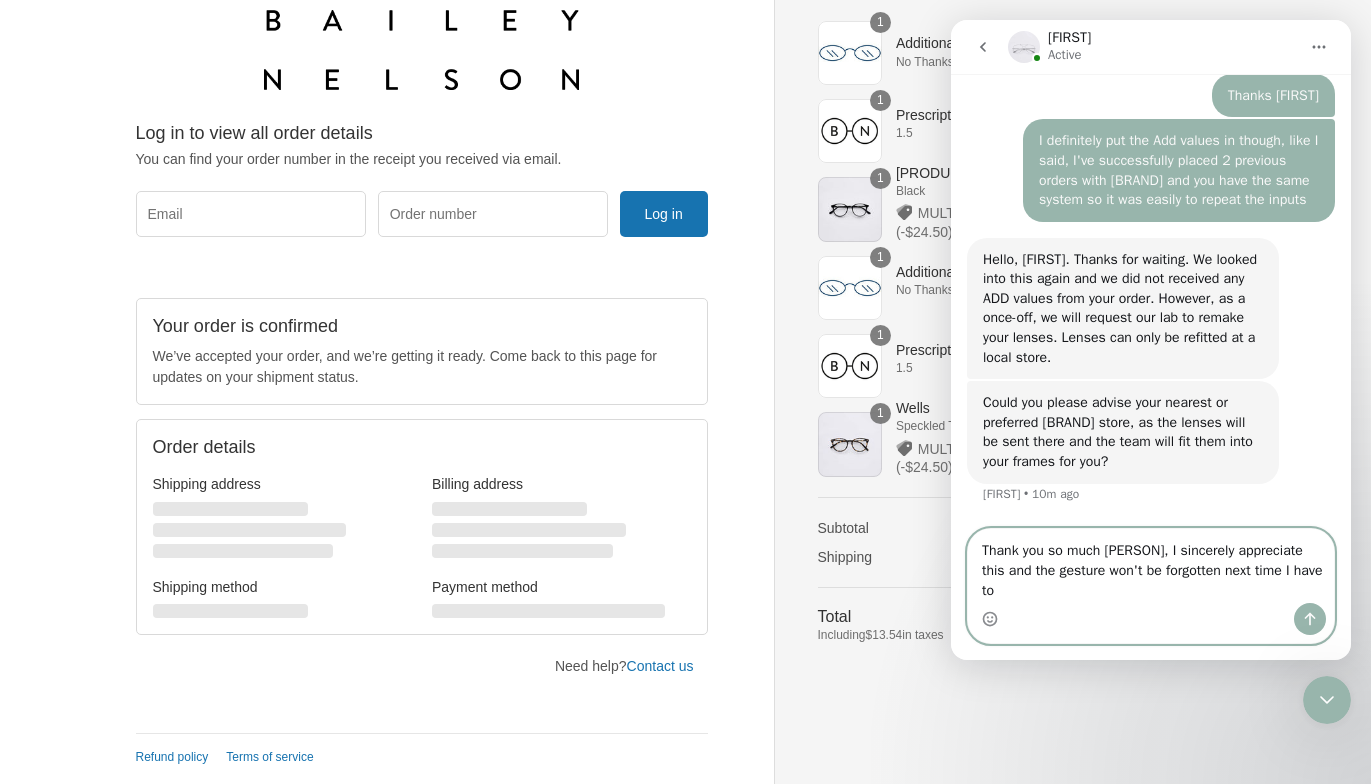 scroll, scrollTop: 2924, scrollLeft: 0, axis: vertical 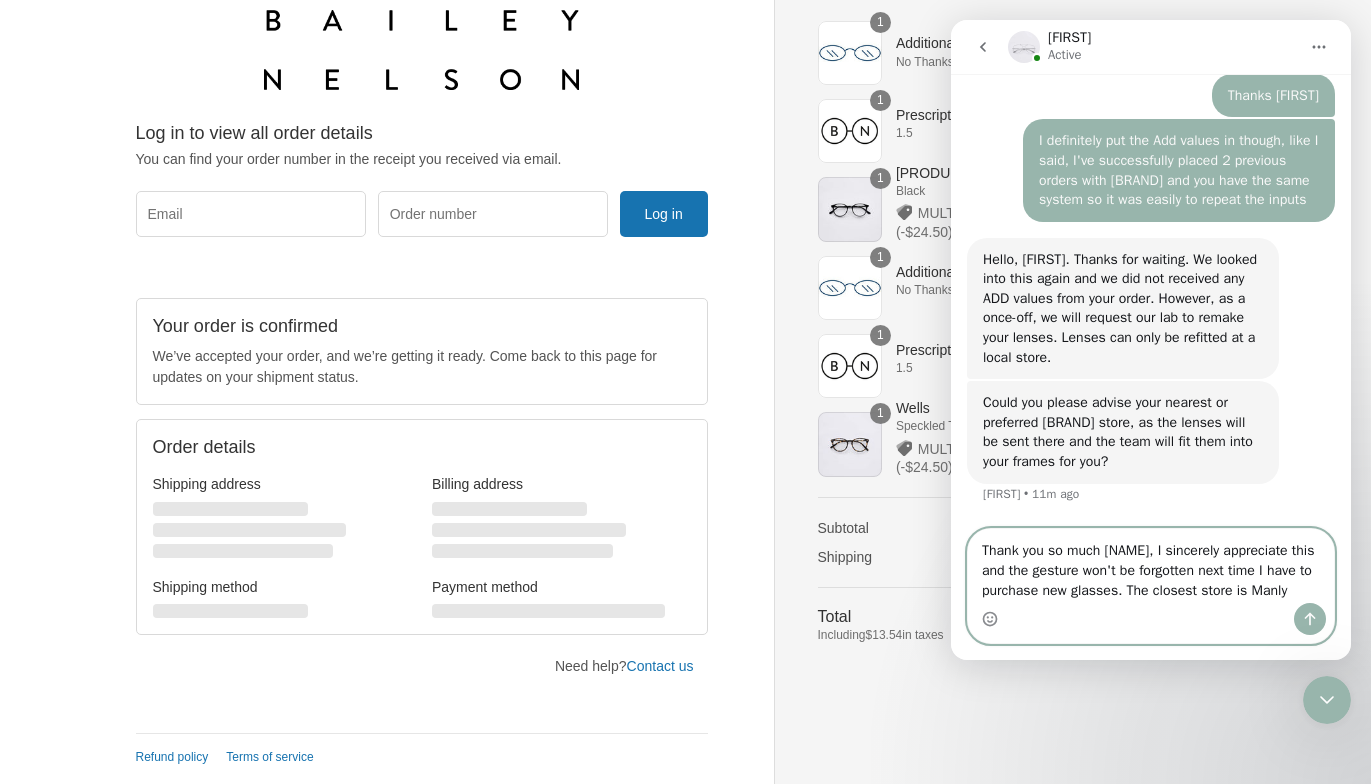 click on "Thank you so much [NAME], I sincerely appreciate this and the gesture won't be forgotten next time I have to purchase new glasses. The closest store is Manly" at bounding box center [1151, 566] 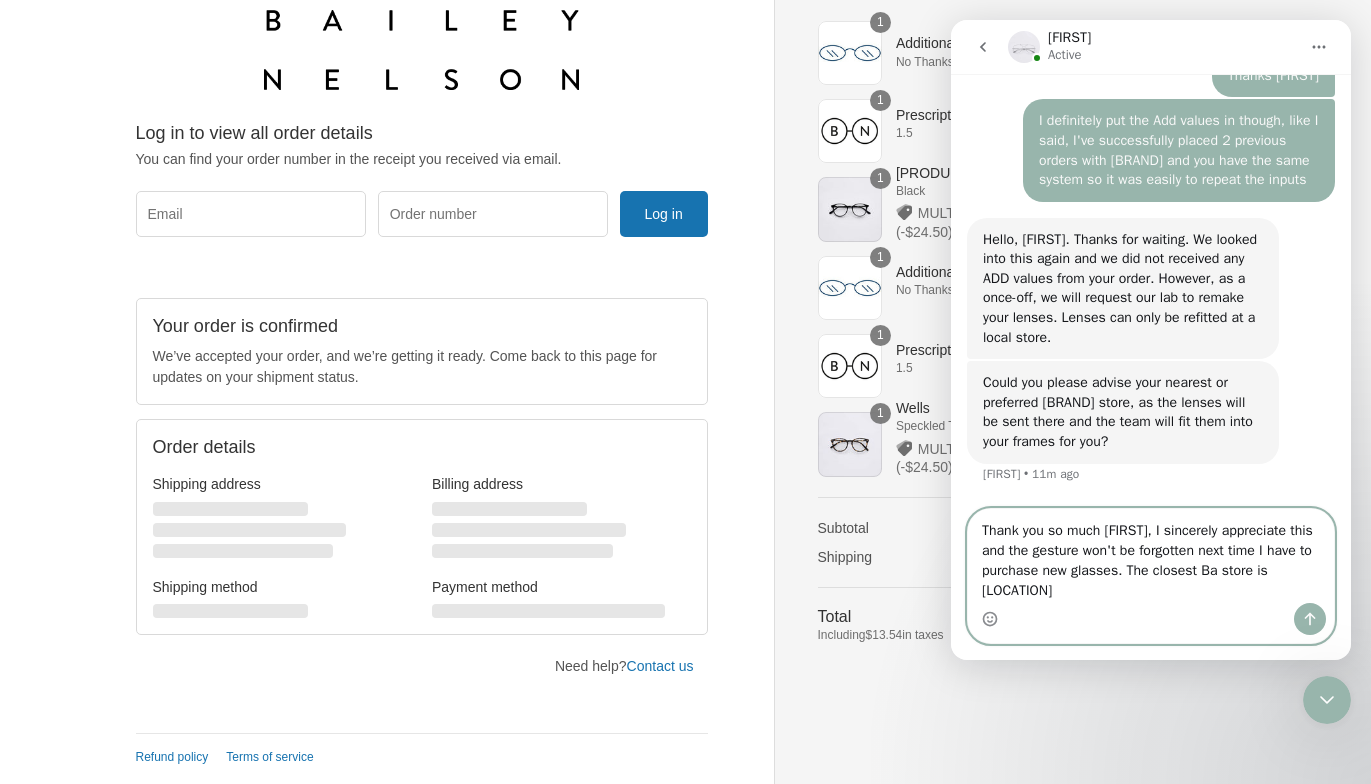 scroll, scrollTop: 2944, scrollLeft: 0, axis: vertical 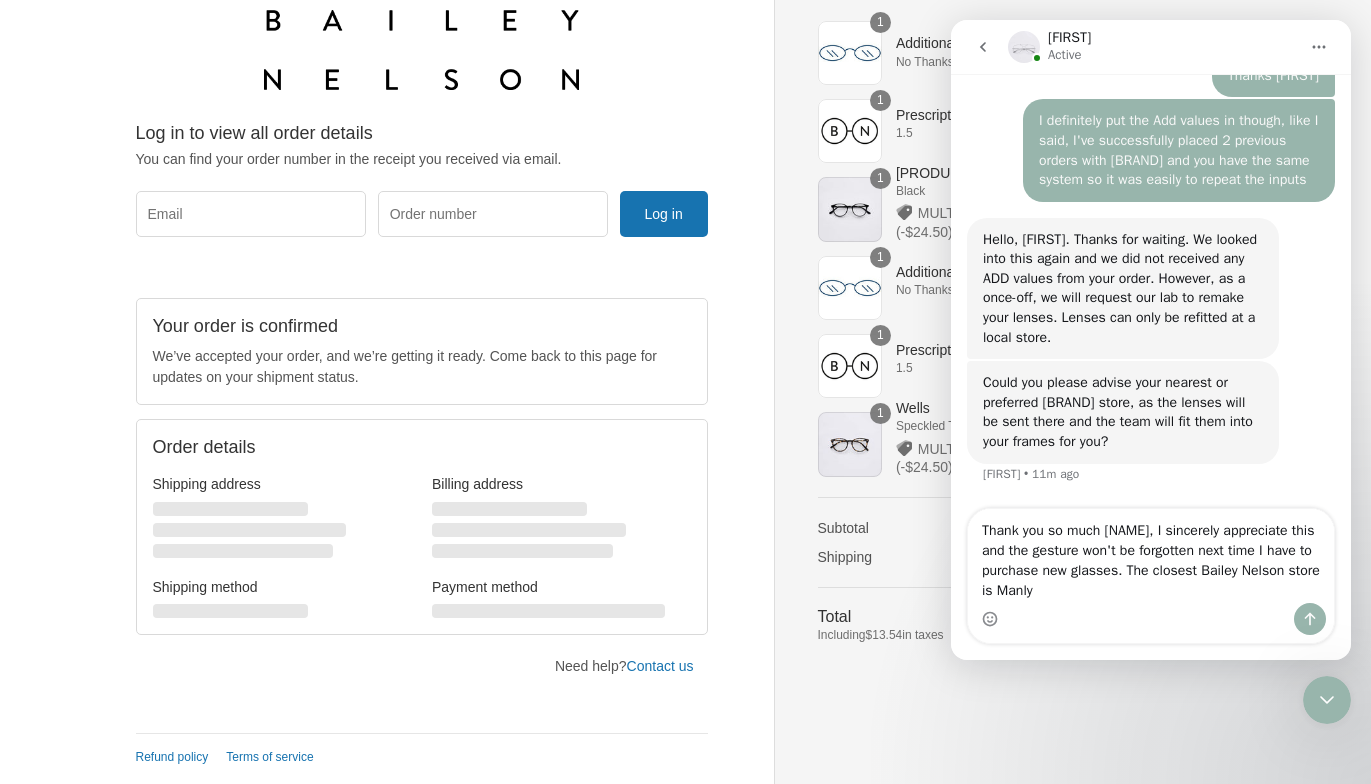 click at bounding box center (1151, 619) 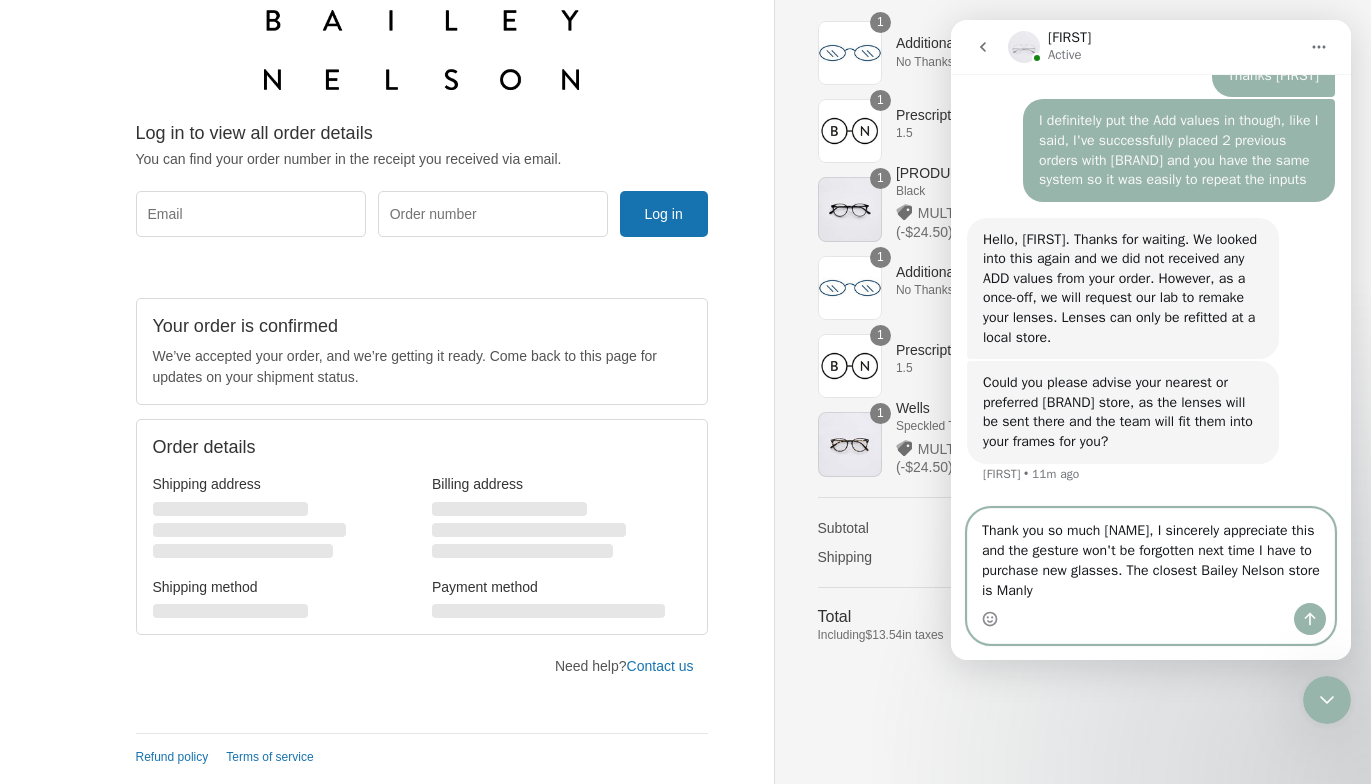 click on "Thank you so much [NAME], I sincerely appreciate this and the gesture won't be forgotten next time I have to purchase new glasses. The closest Bailey Nelson store is Manly" at bounding box center (1151, 556) 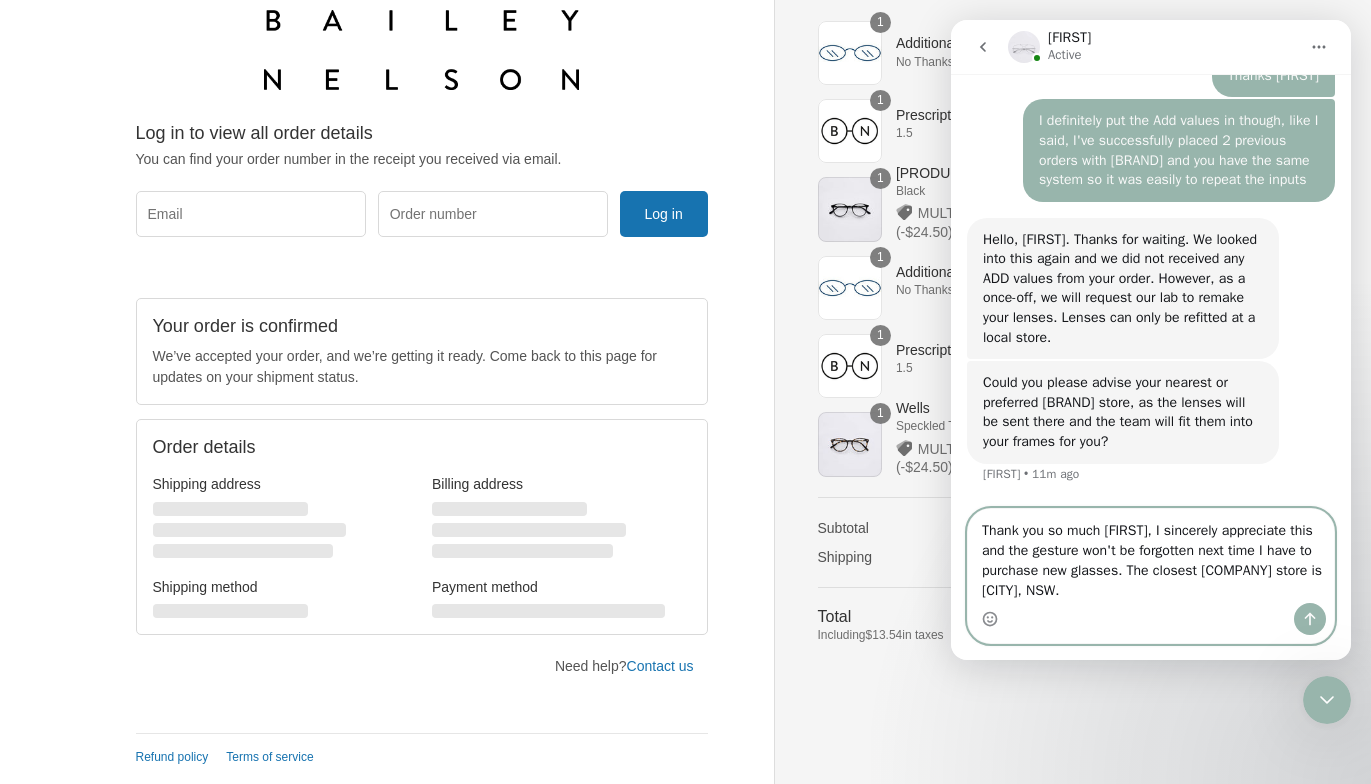 type on "Thank you so much [FIRST], I sincerely appreciate this and the gesture won't be forgotten next time I have to purchase new glasses. The closest [COMPANY] store is [CITY], NSW." 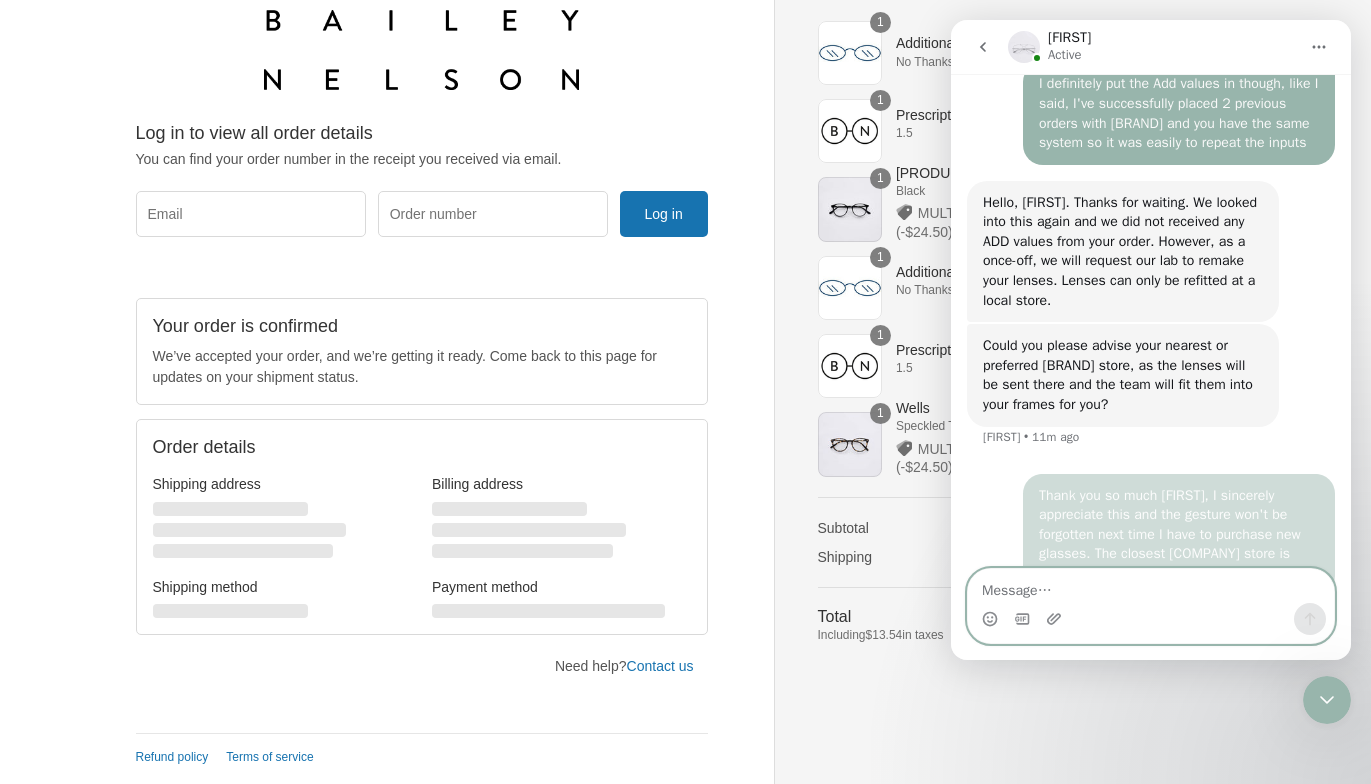 scroll, scrollTop: 0, scrollLeft: 0, axis: both 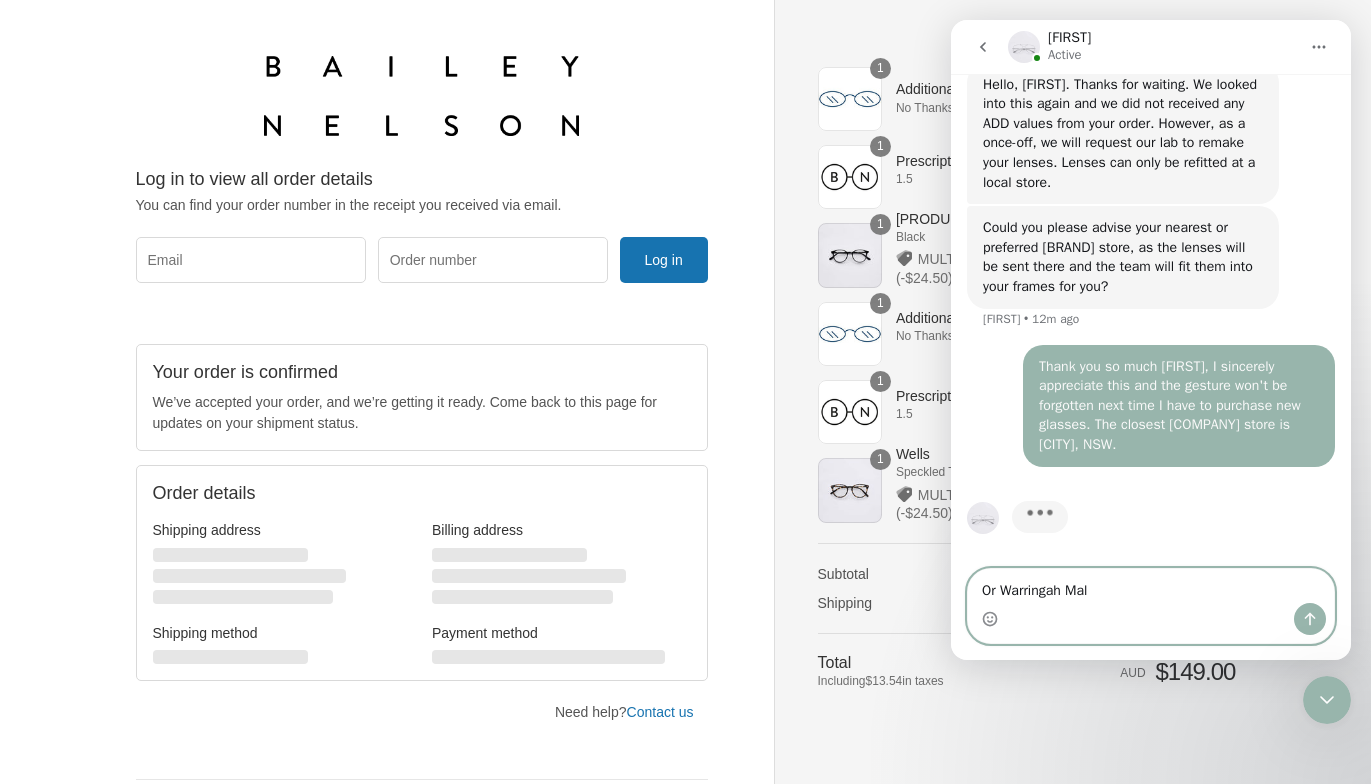 type on "Or Warringah Mall" 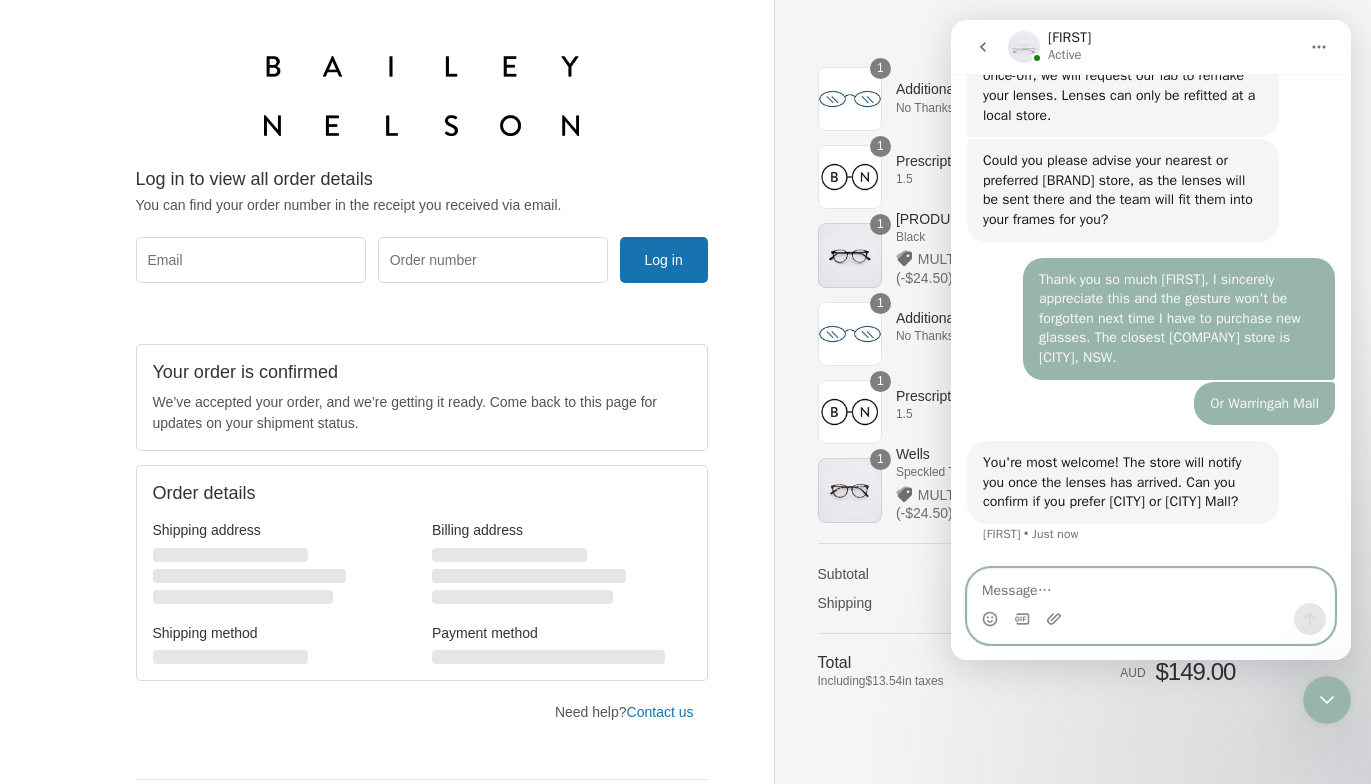 scroll, scrollTop: 3180, scrollLeft: 0, axis: vertical 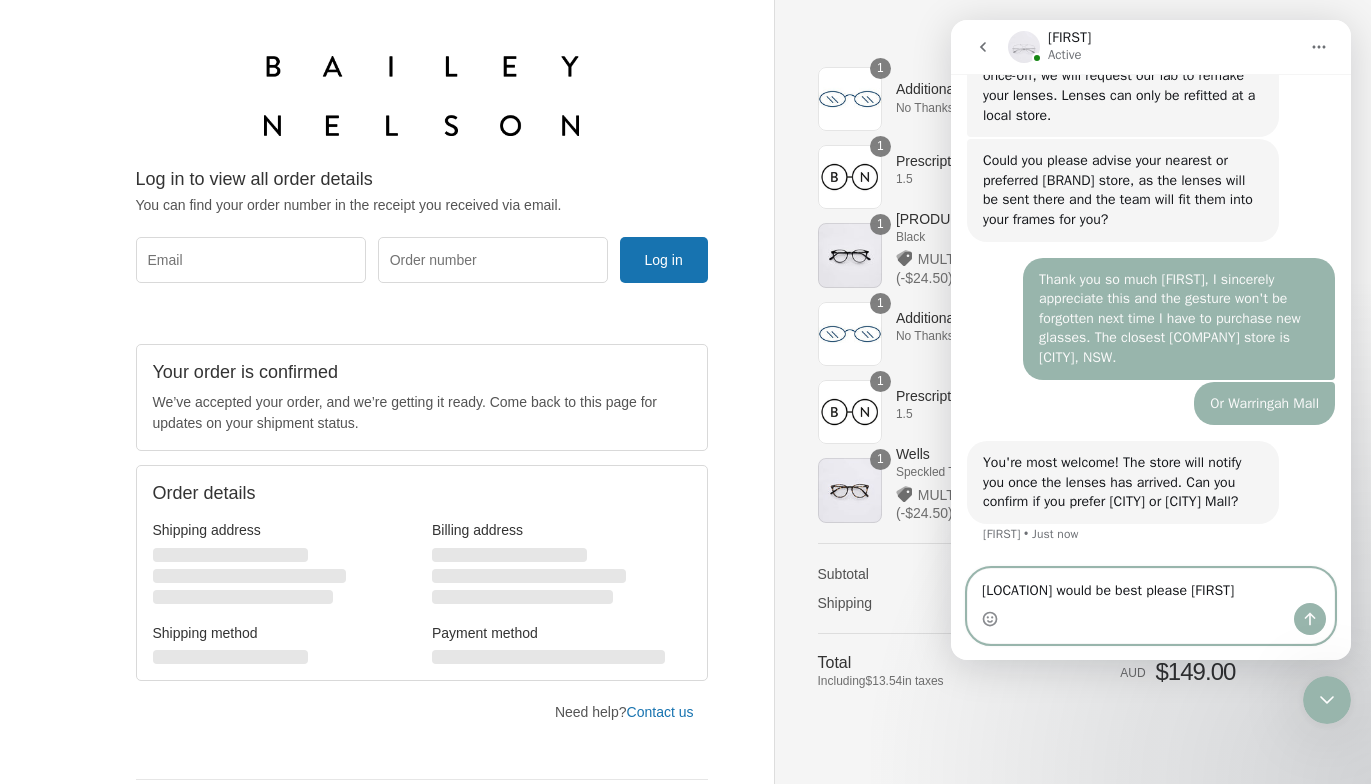 type on "[LOCATION] Mall would be best please [FIRST]." 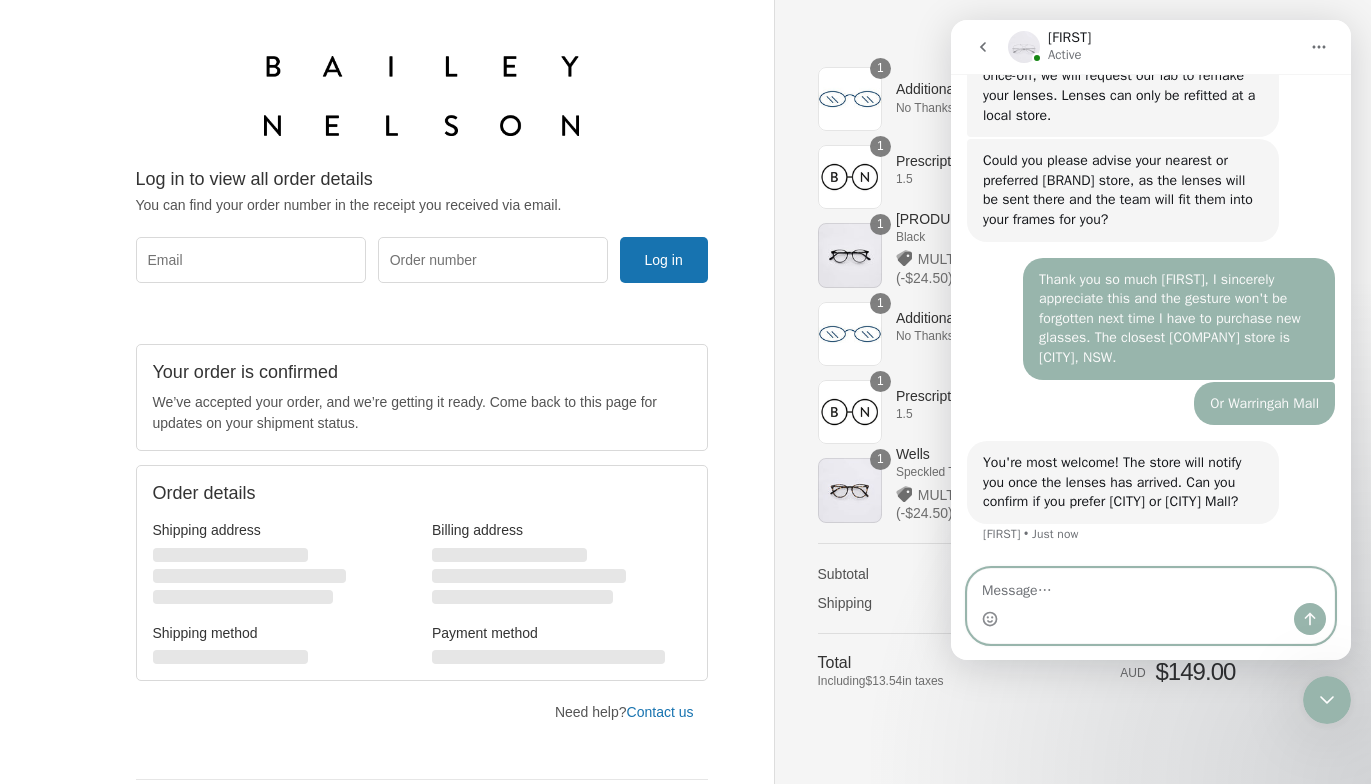 scroll, scrollTop: 3239, scrollLeft: 0, axis: vertical 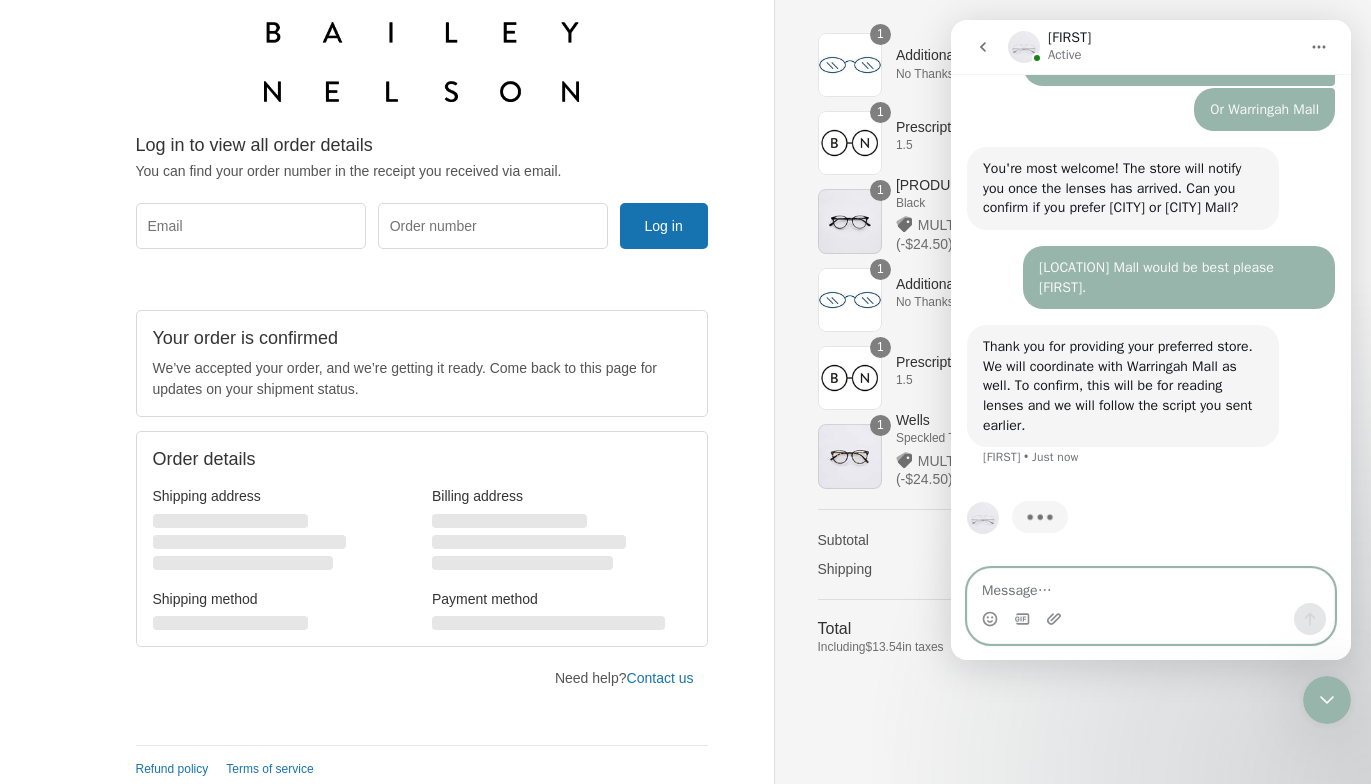 click at bounding box center (1151, 586) 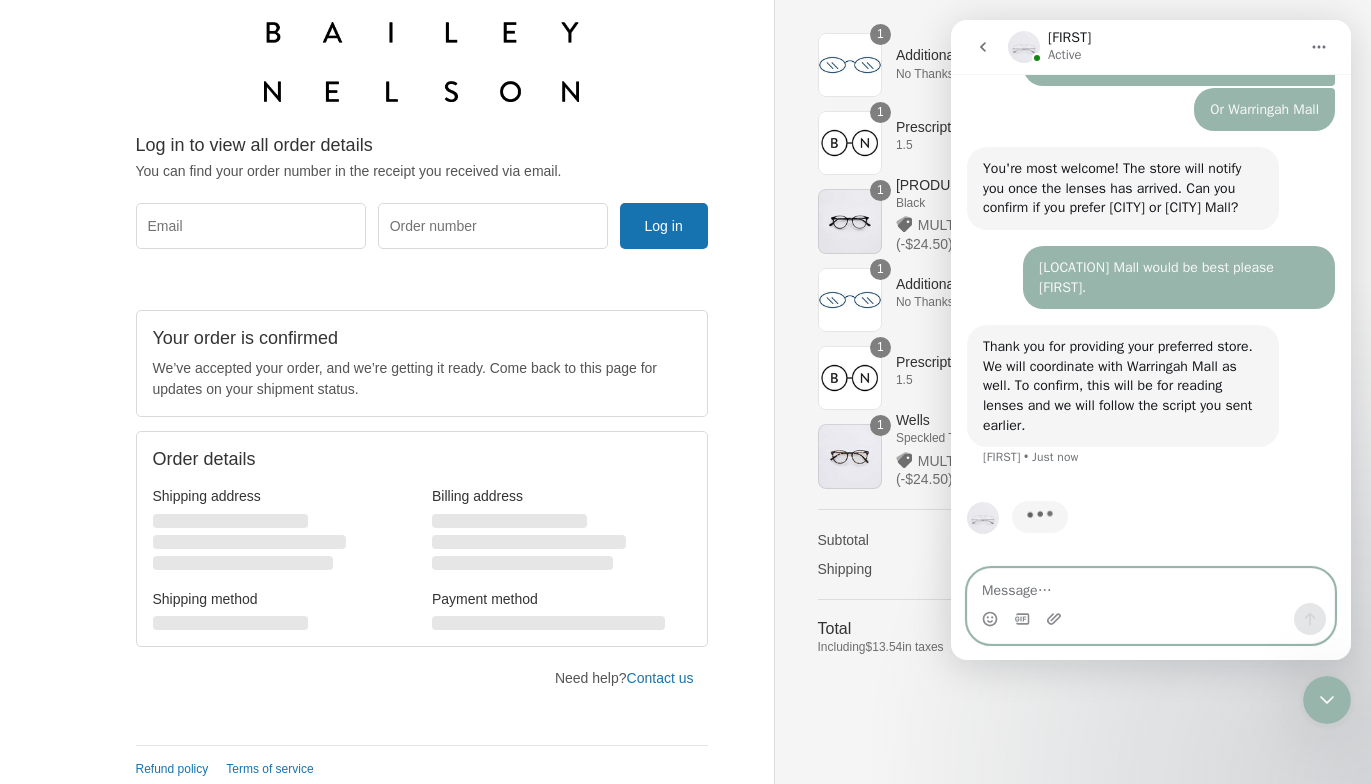 type on "C" 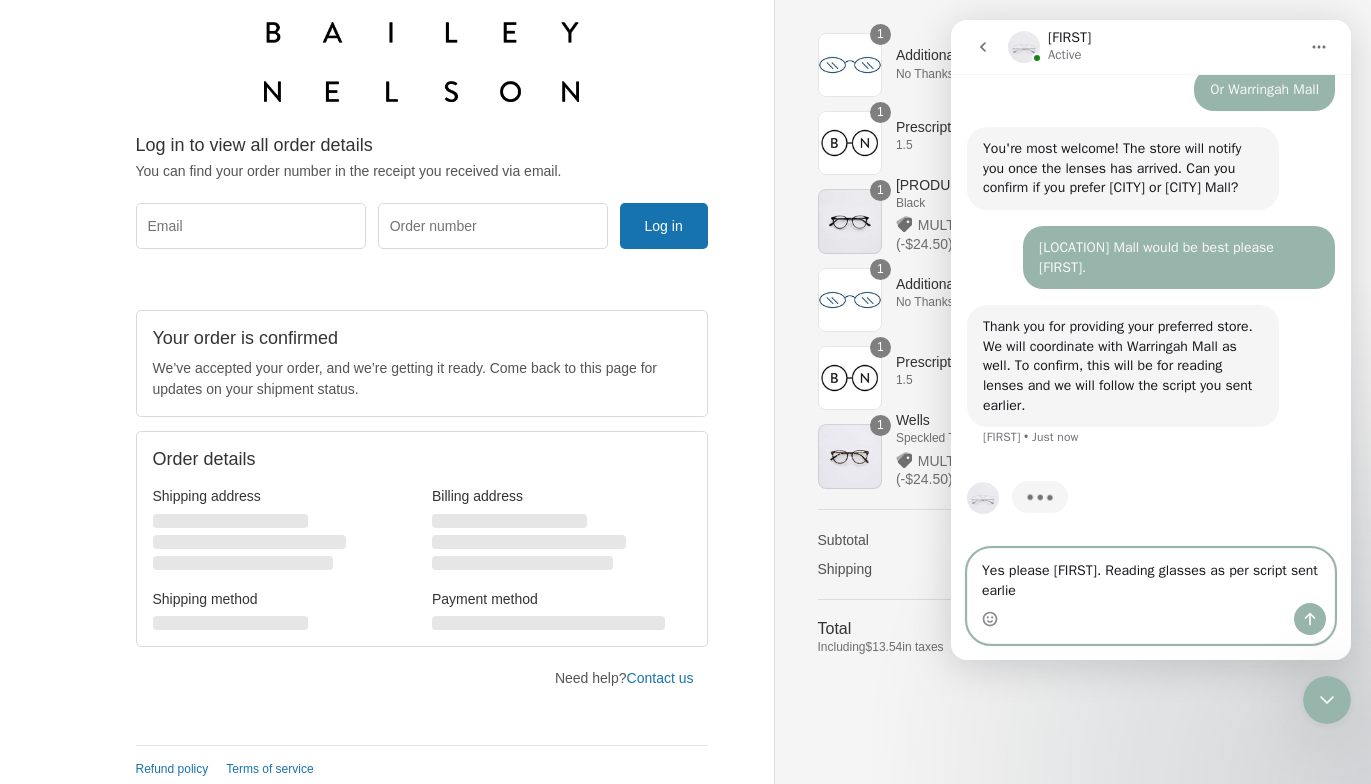 type on "Yes please [FIRST]. Reading glasses as per script sent earlier" 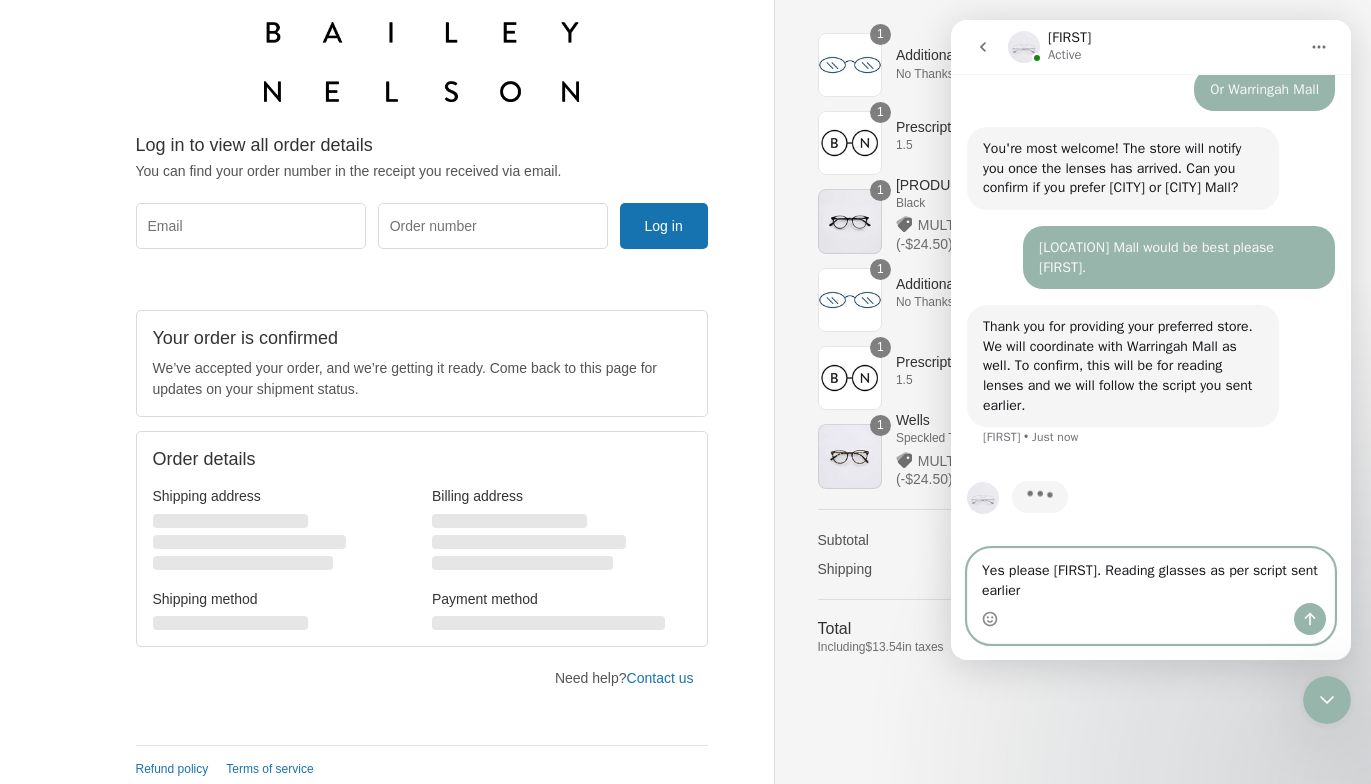 type 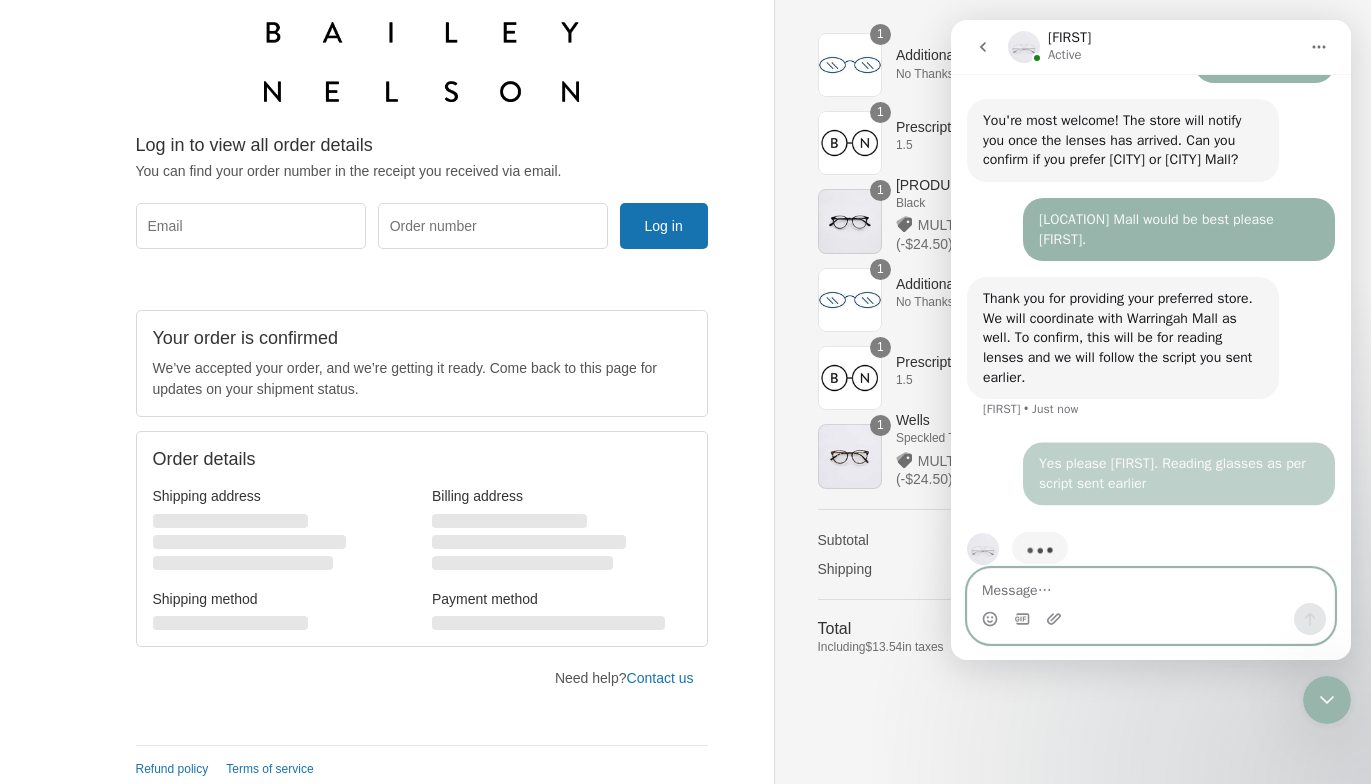 scroll, scrollTop: 3529, scrollLeft: 0, axis: vertical 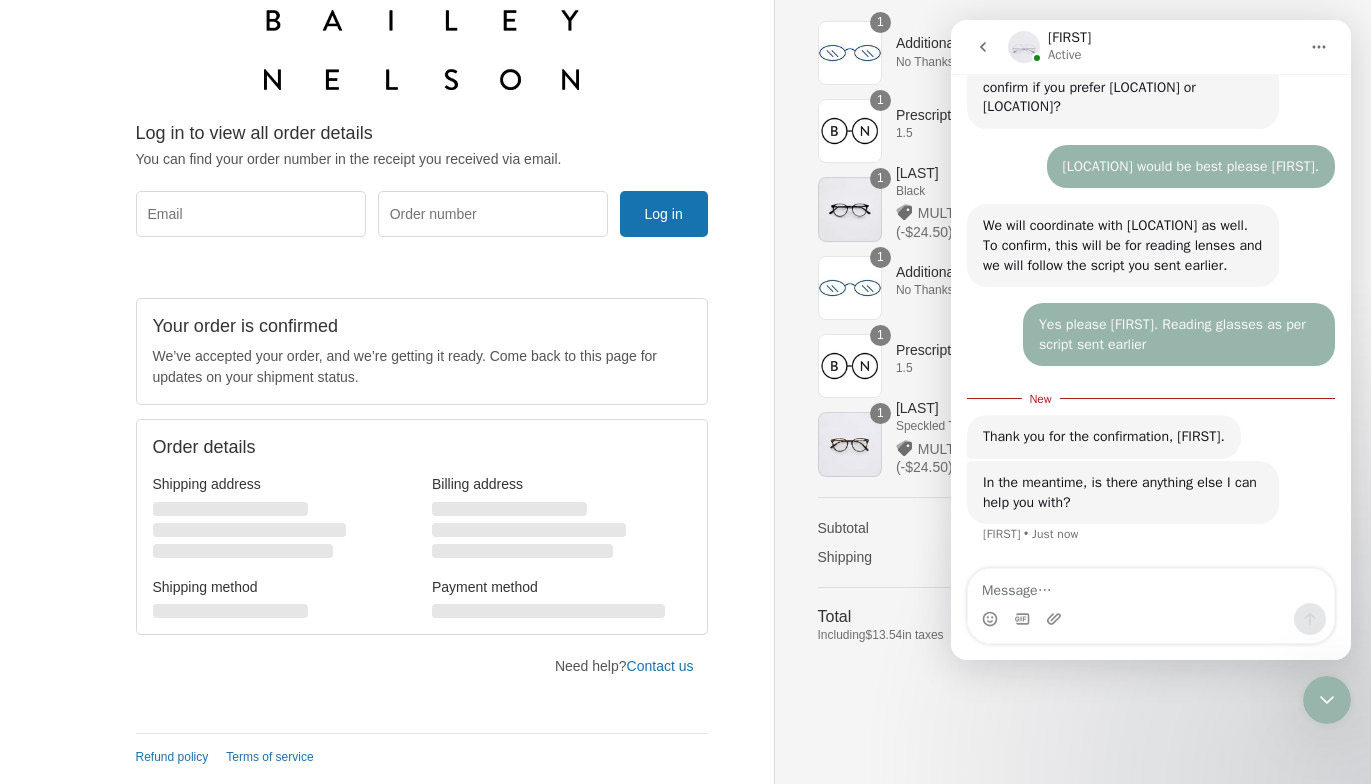 type on "T" 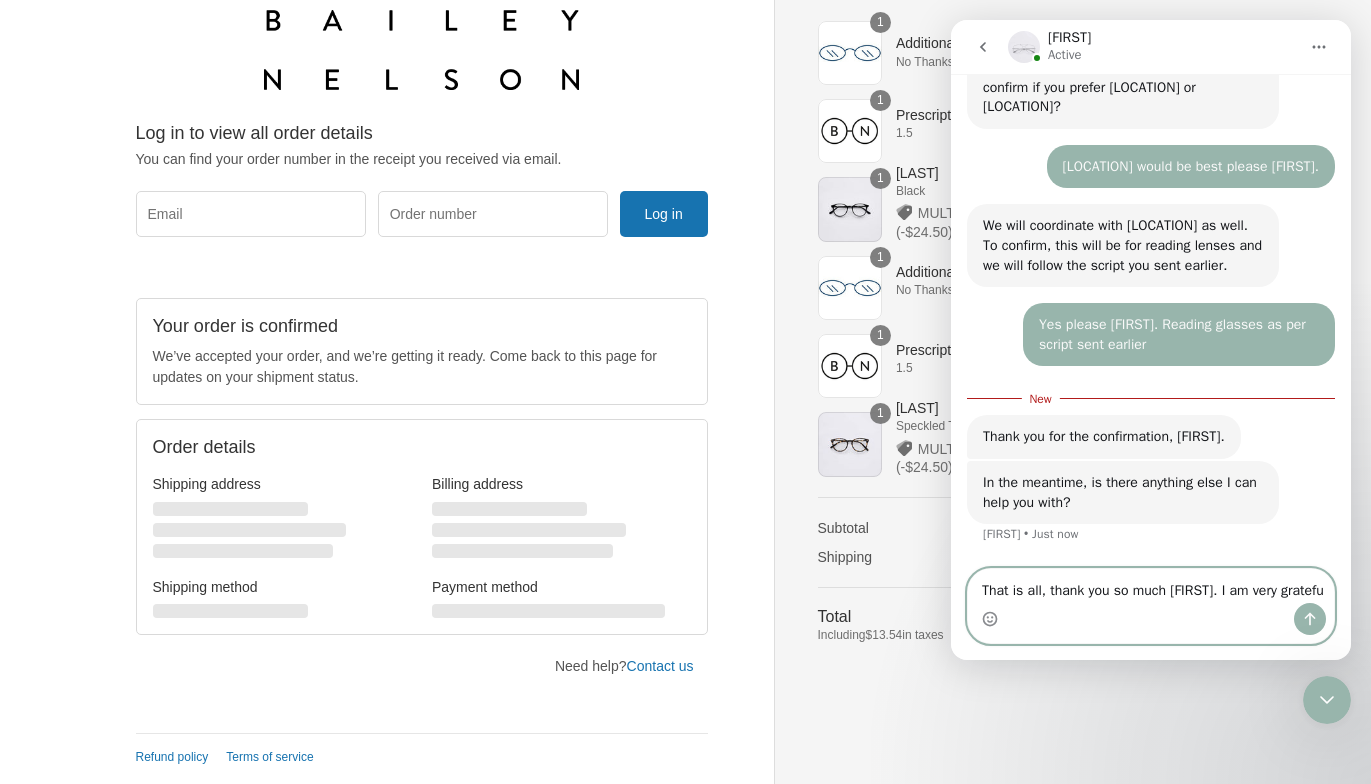 type on "That is all, thank you so much [FIRST]. I am very grateful" 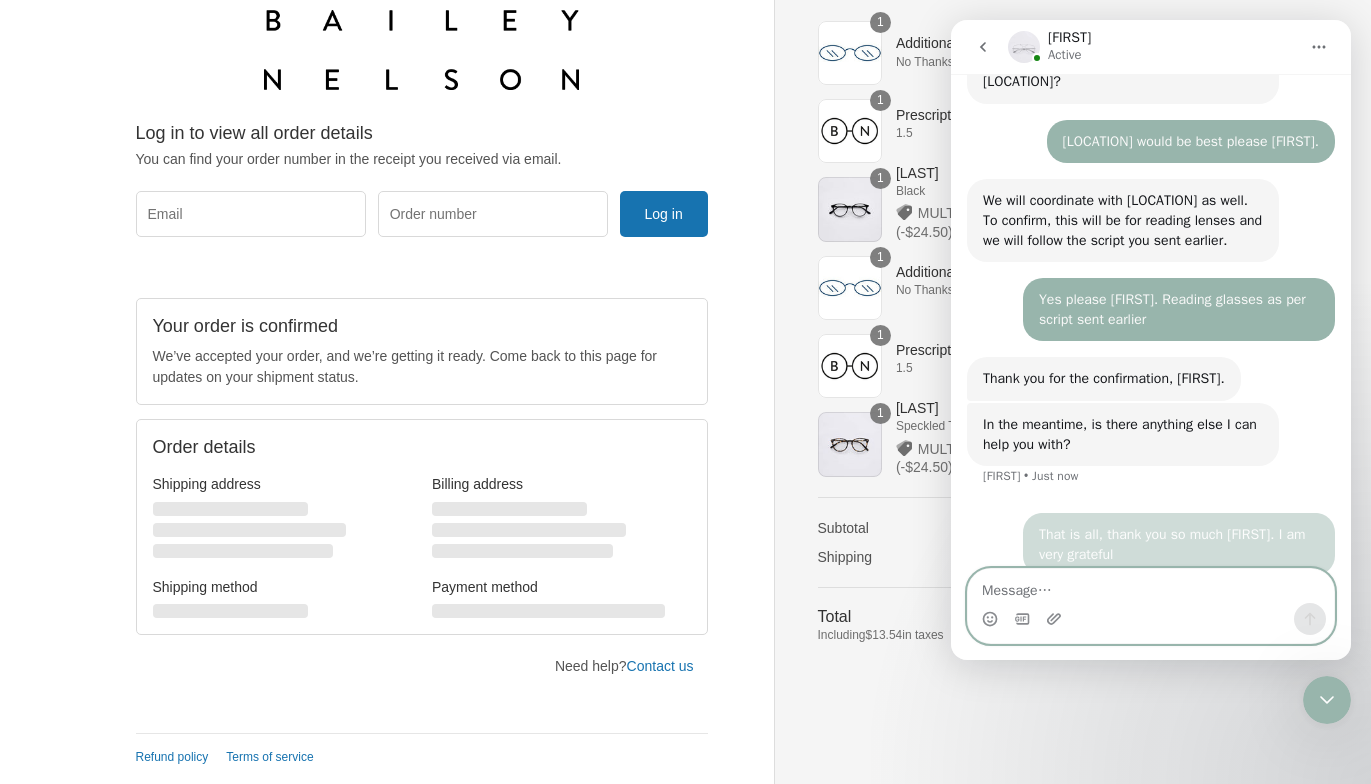 scroll, scrollTop: 0, scrollLeft: 0, axis: both 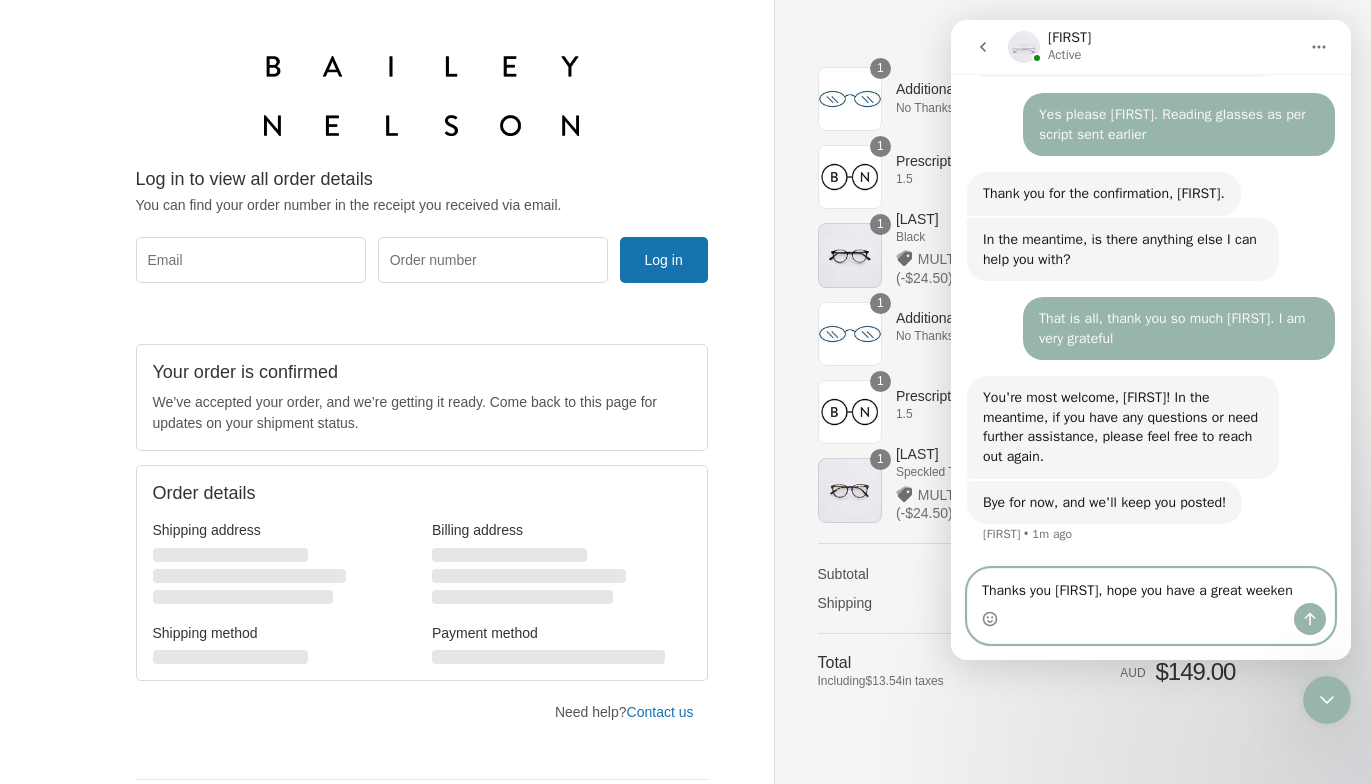 type on "Thanks you [FIRST], hope you have a great weekend" 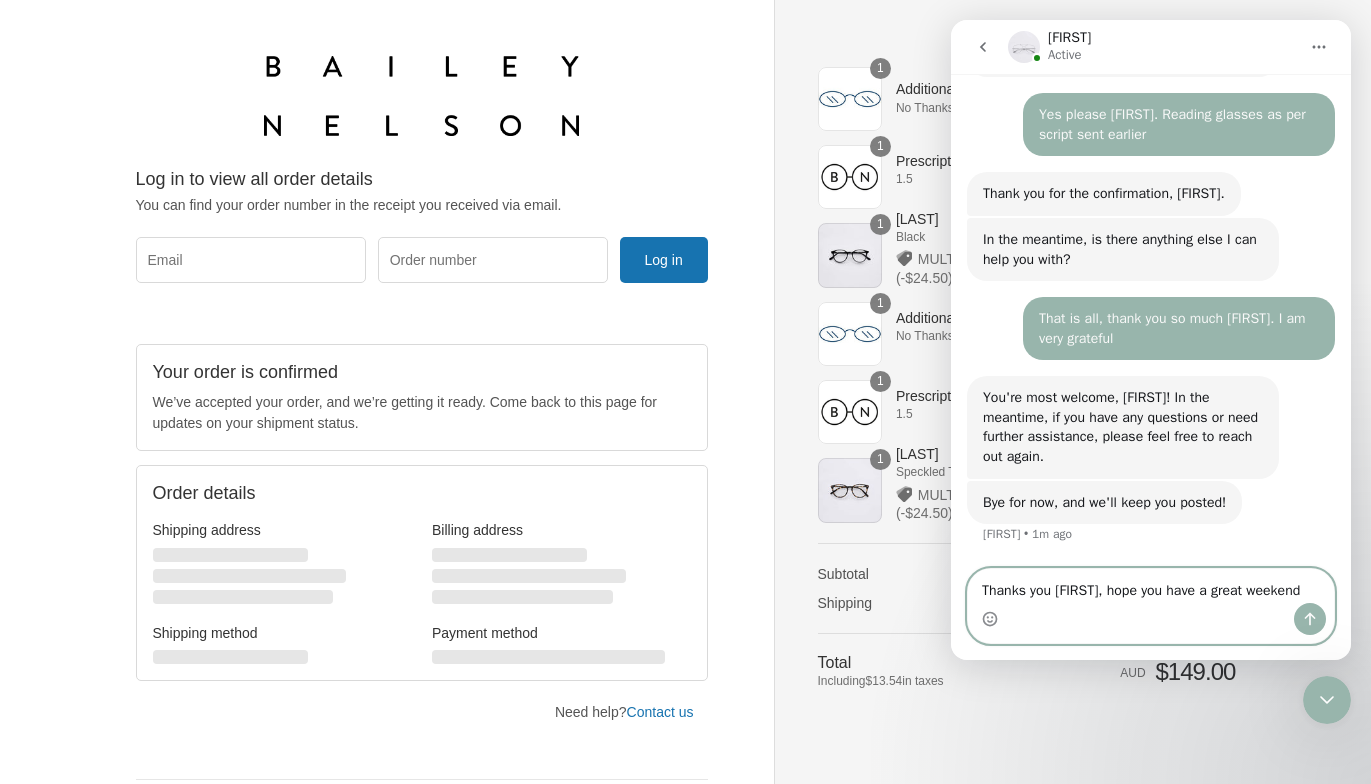 type 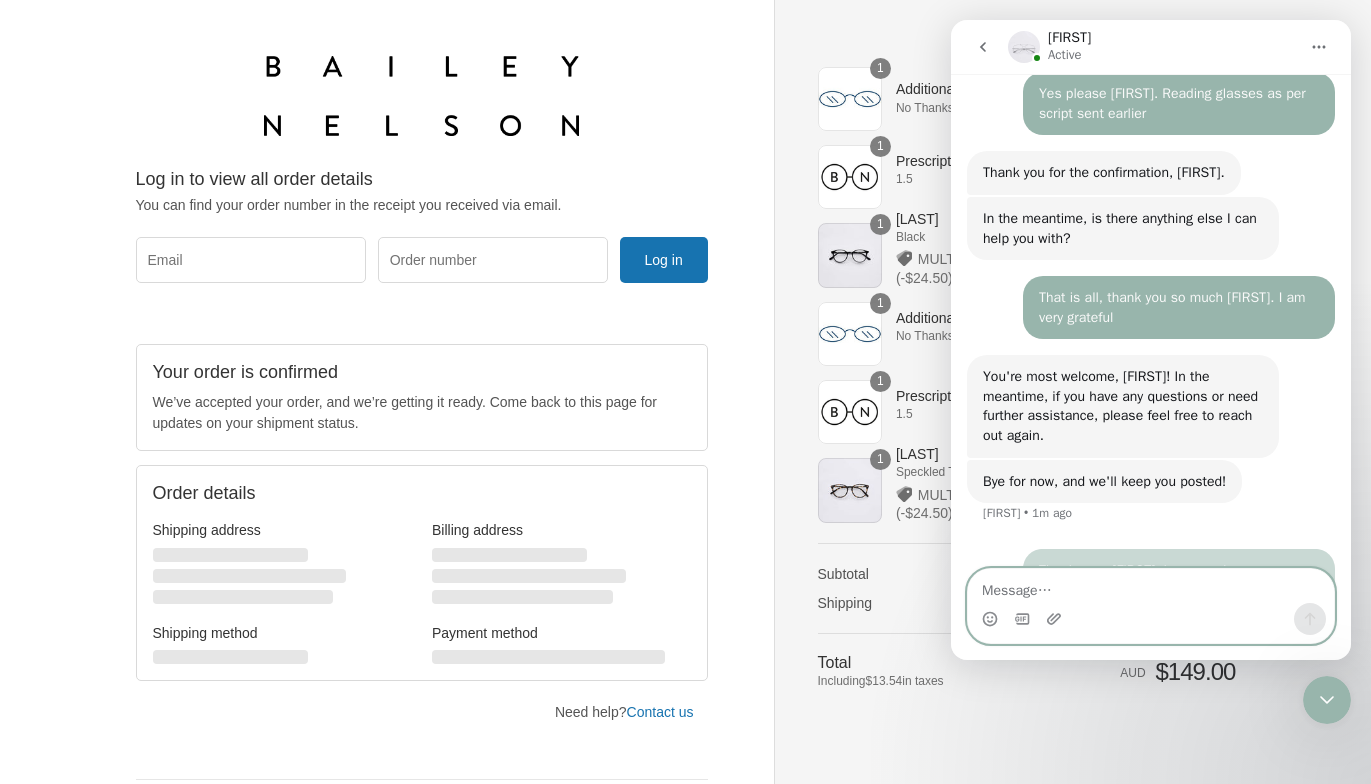 scroll, scrollTop: 3892, scrollLeft: 0, axis: vertical 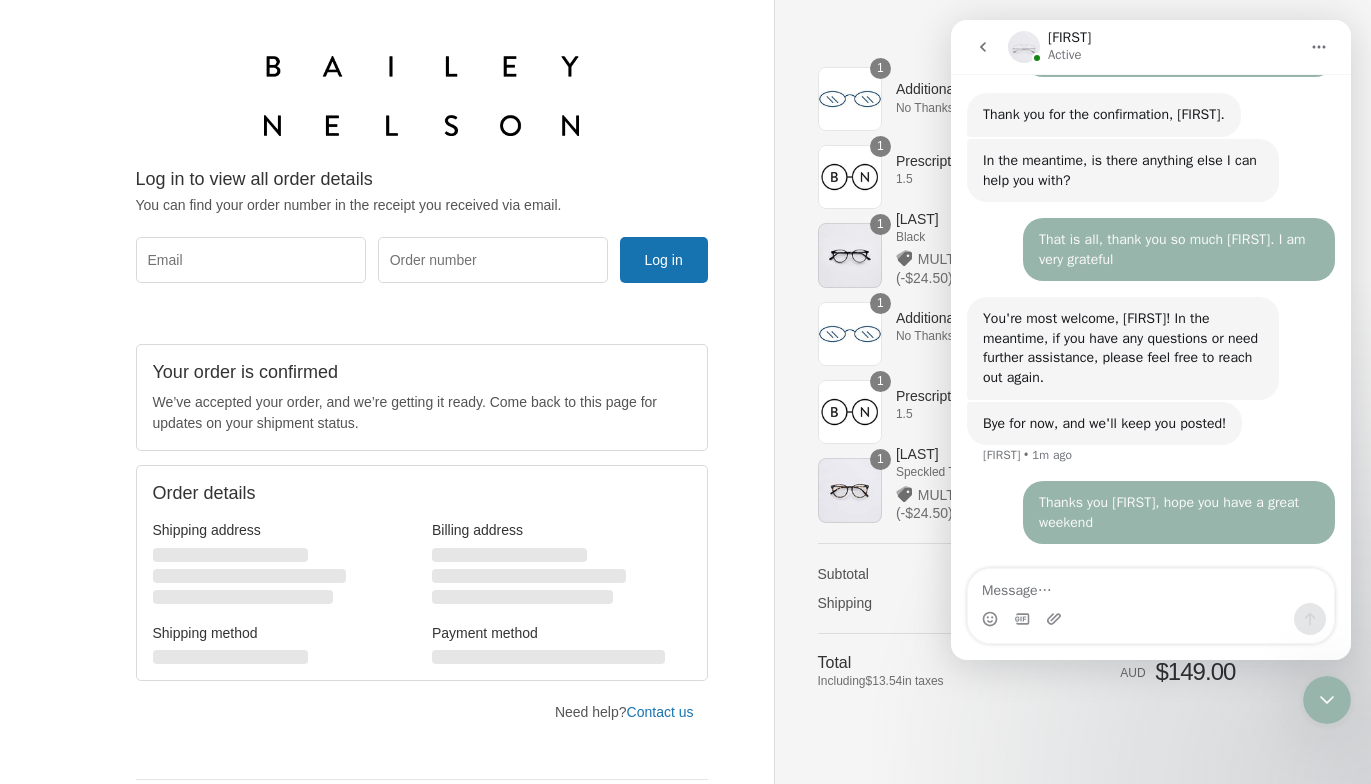 click on "Thanks you [FIRST], hope you have a great weekend" at bounding box center [1179, 512] 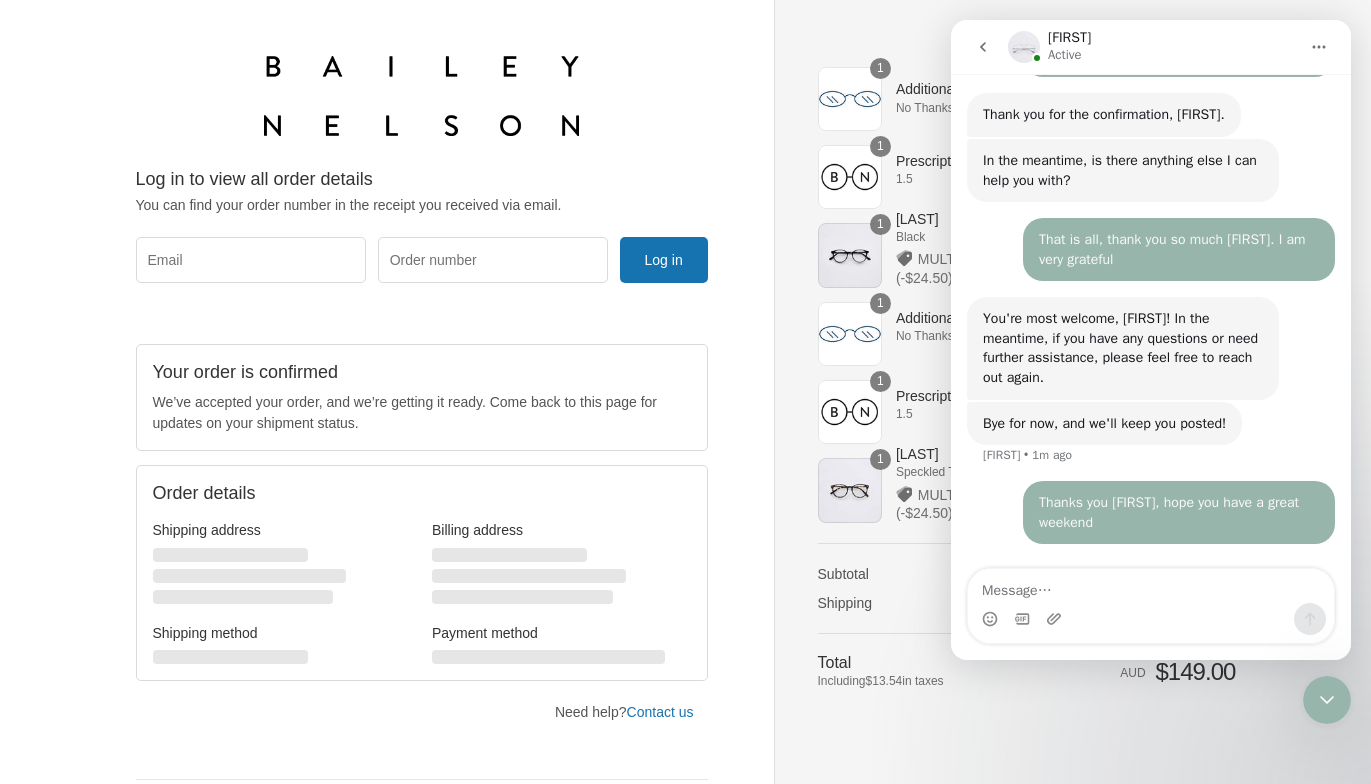click 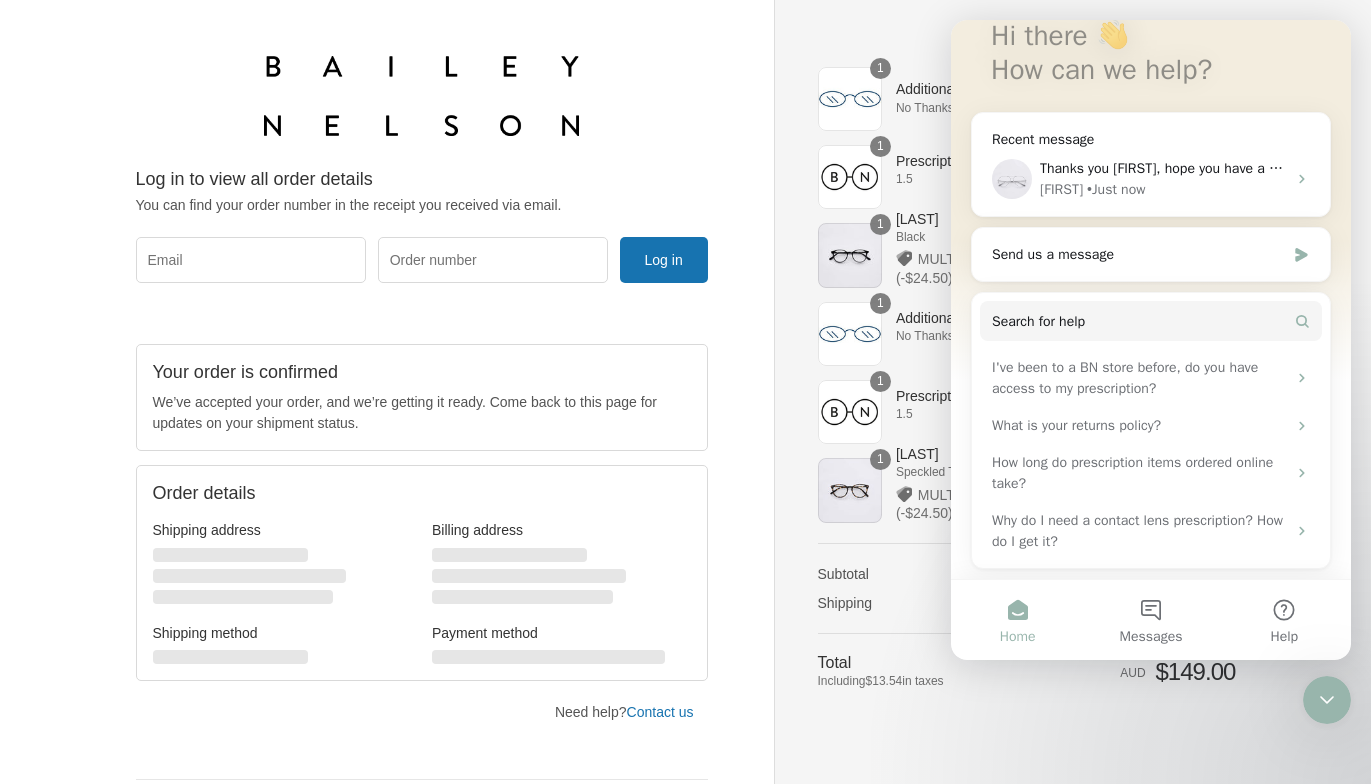 scroll, scrollTop: 143, scrollLeft: 0, axis: vertical 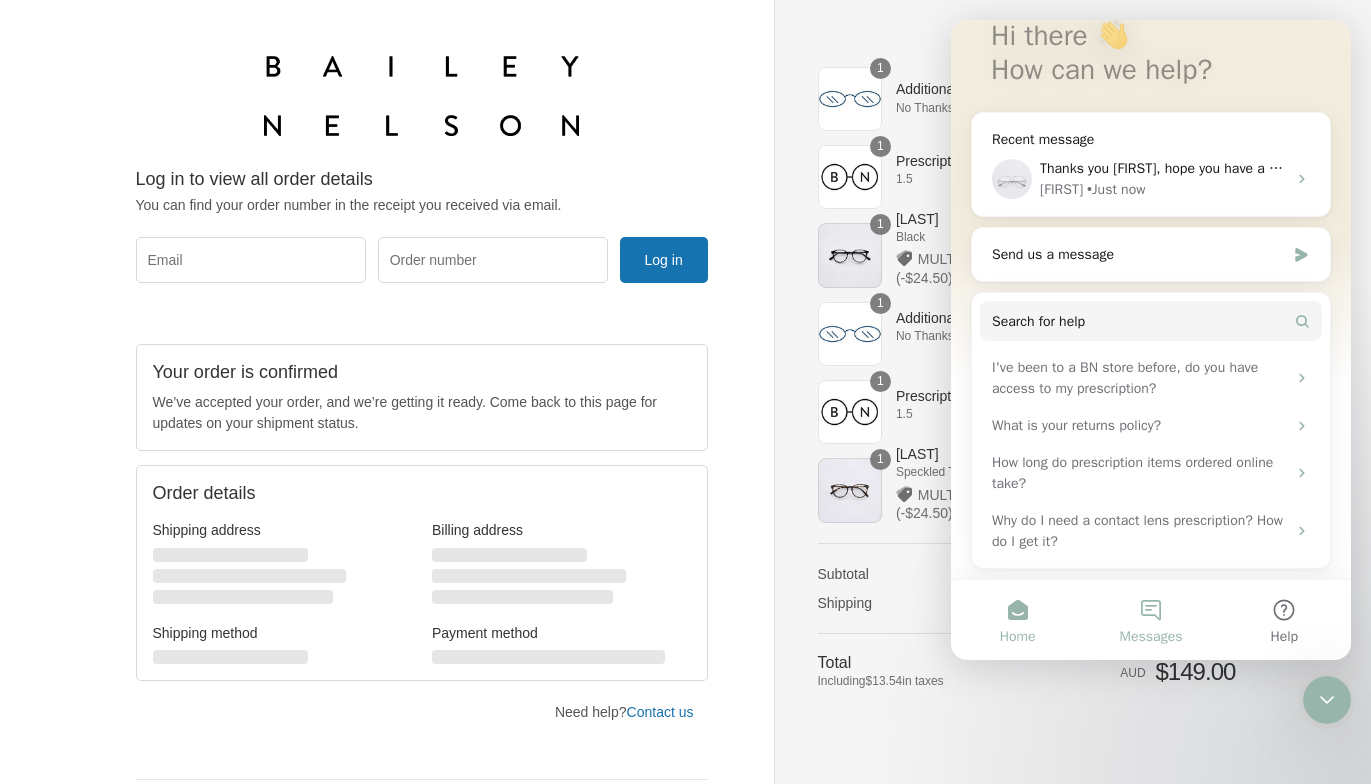 click on "Messages" at bounding box center (1150, 620) 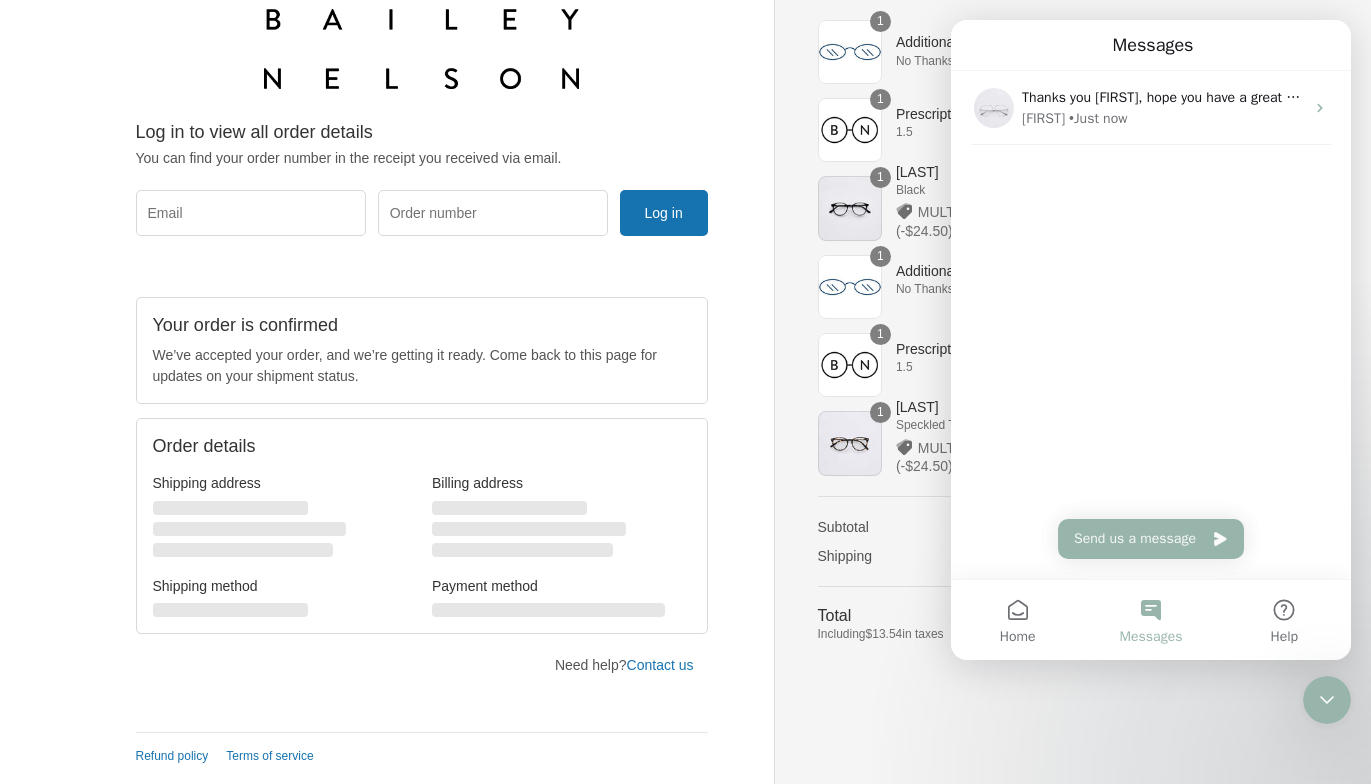 scroll, scrollTop: 46, scrollLeft: 0, axis: vertical 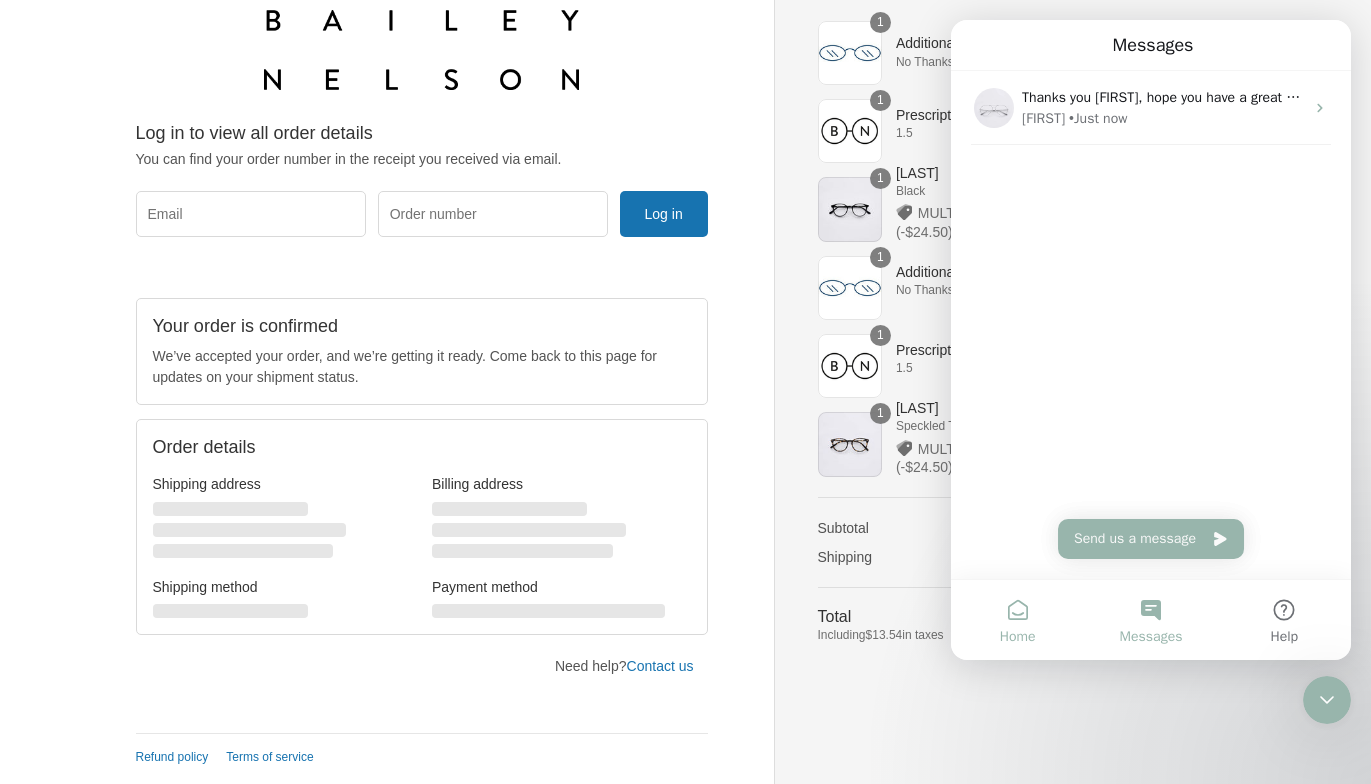 click on "Home" at bounding box center (1017, 620) 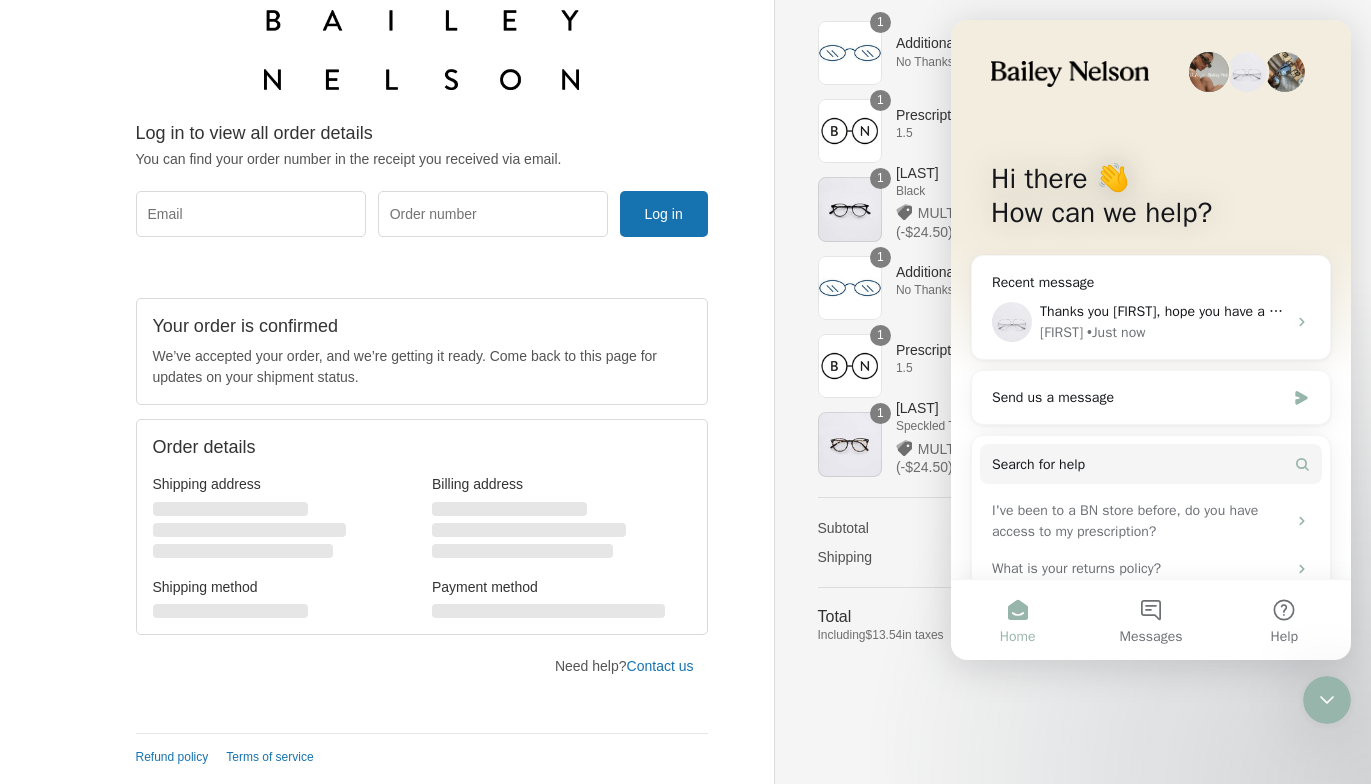 scroll, scrollTop: 0, scrollLeft: 0, axis: both 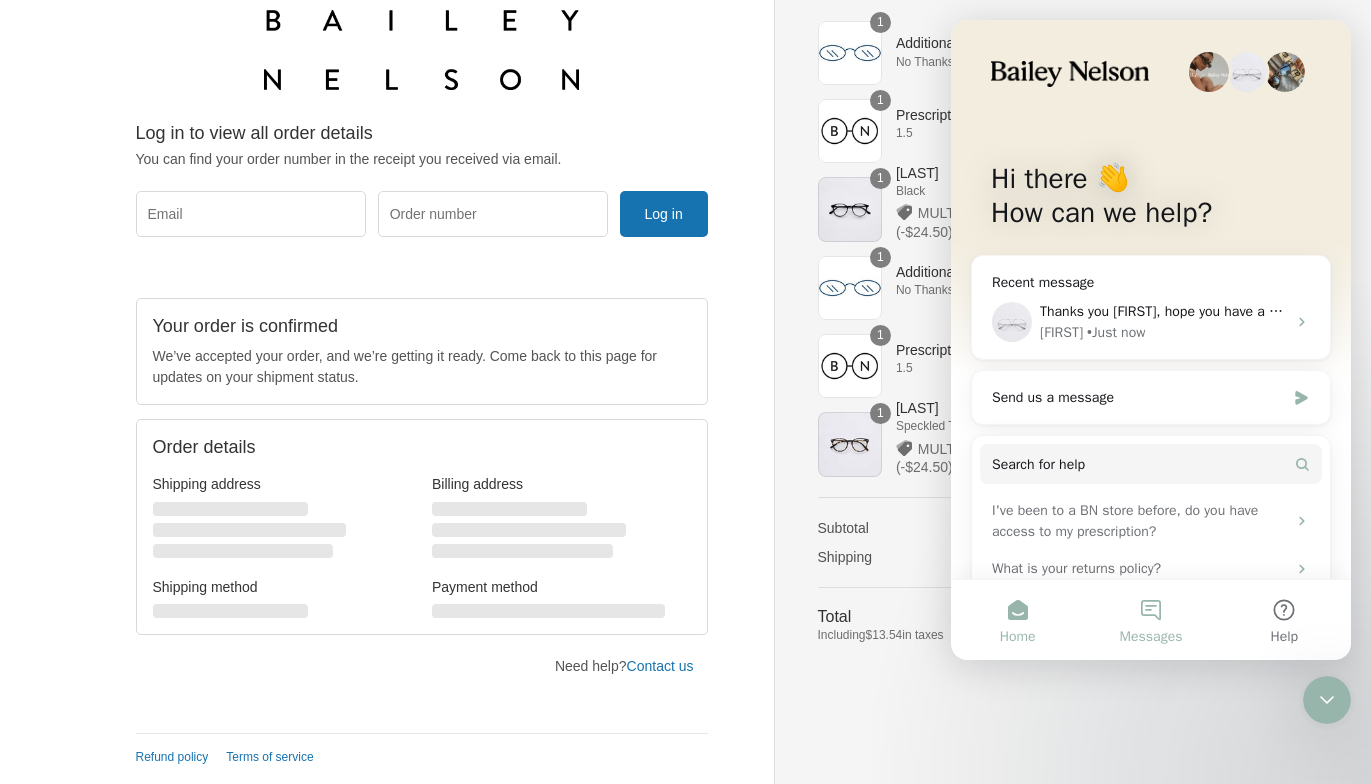 click on "Messages" at bounding box center (1150, 620) 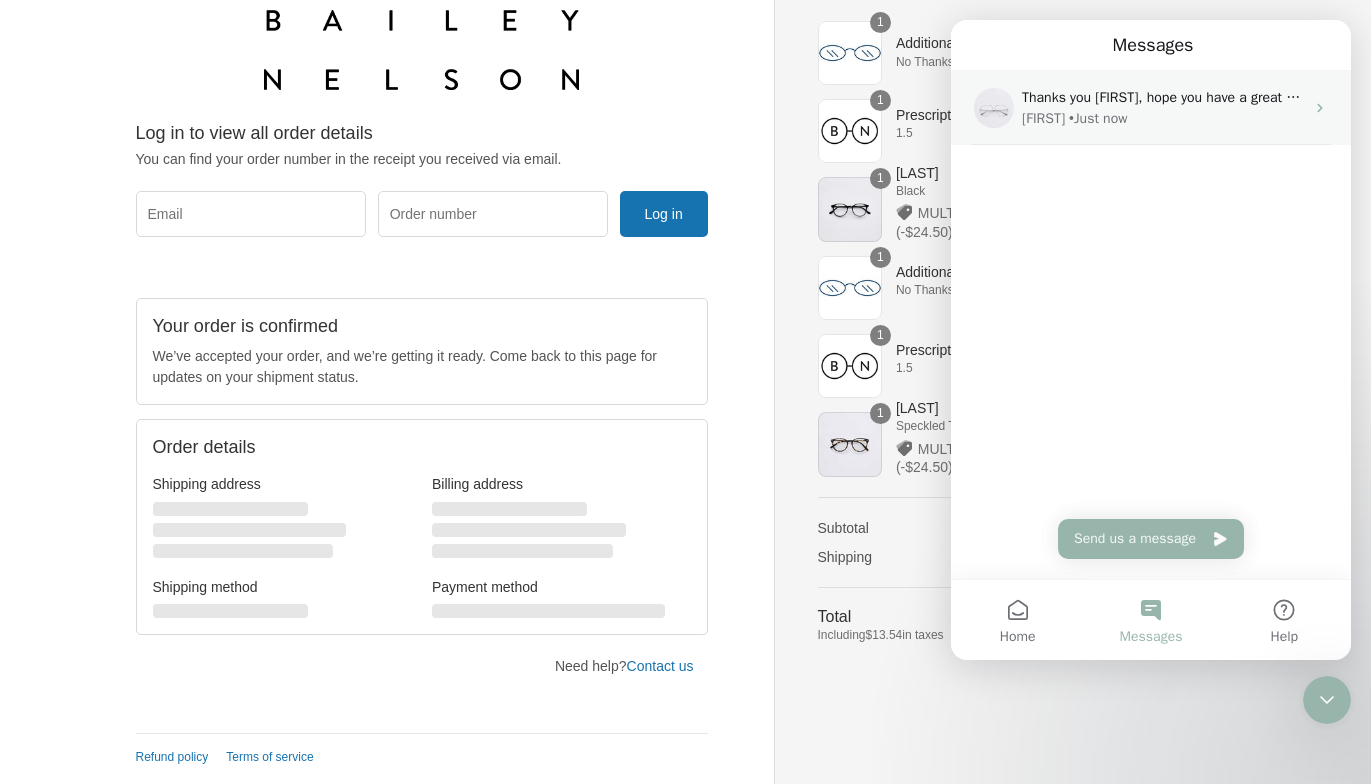 click on "Thanks you [FIRST], hope you have a great weekend" at bounding box center (1181, 97) 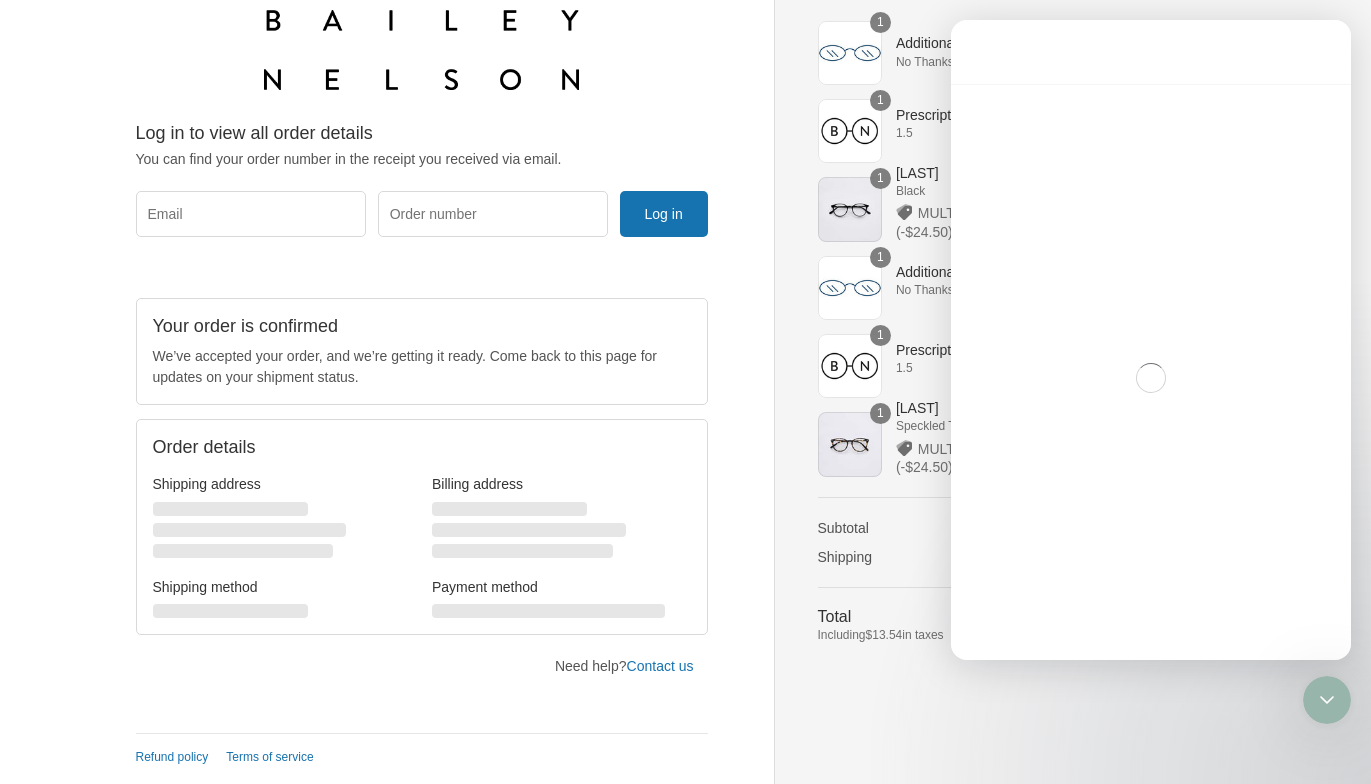 scroll, scrollTop: 0, scrollLeft: 0, axis: both 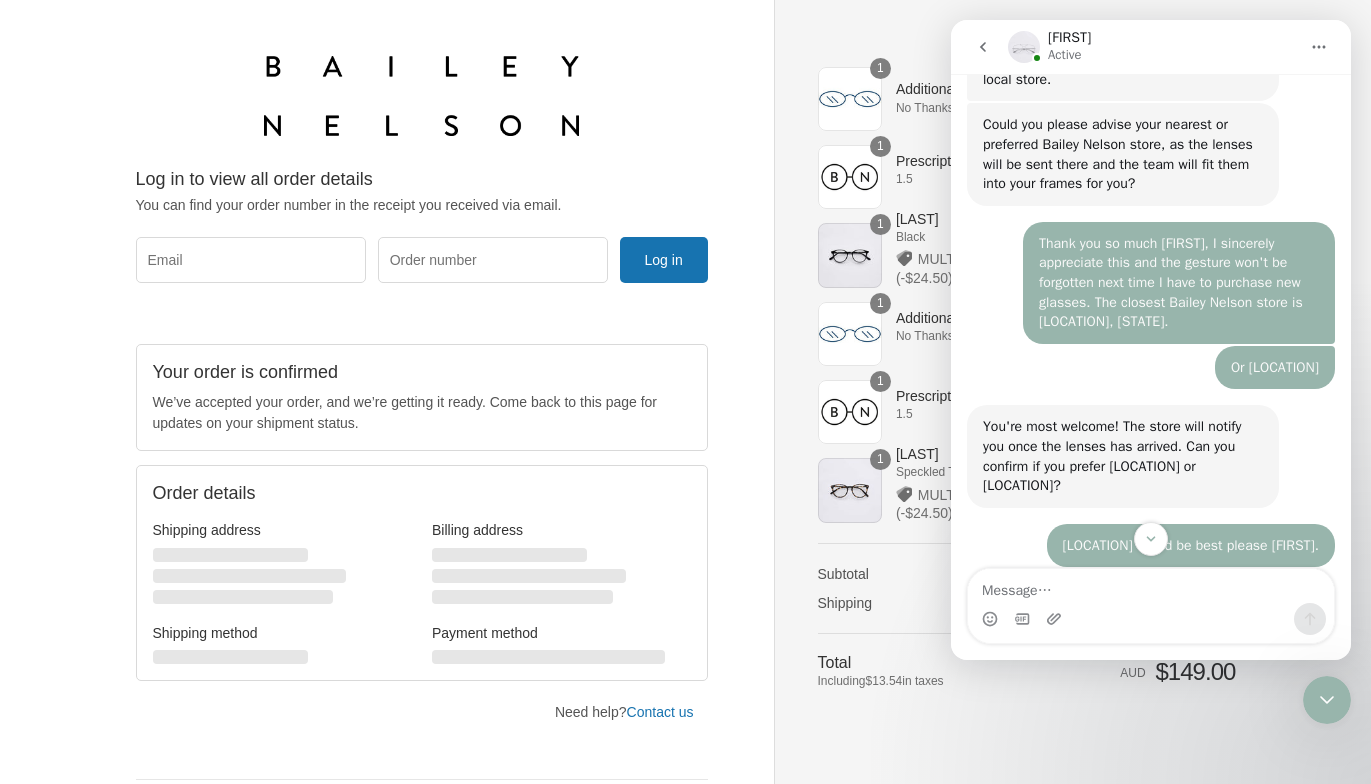 click 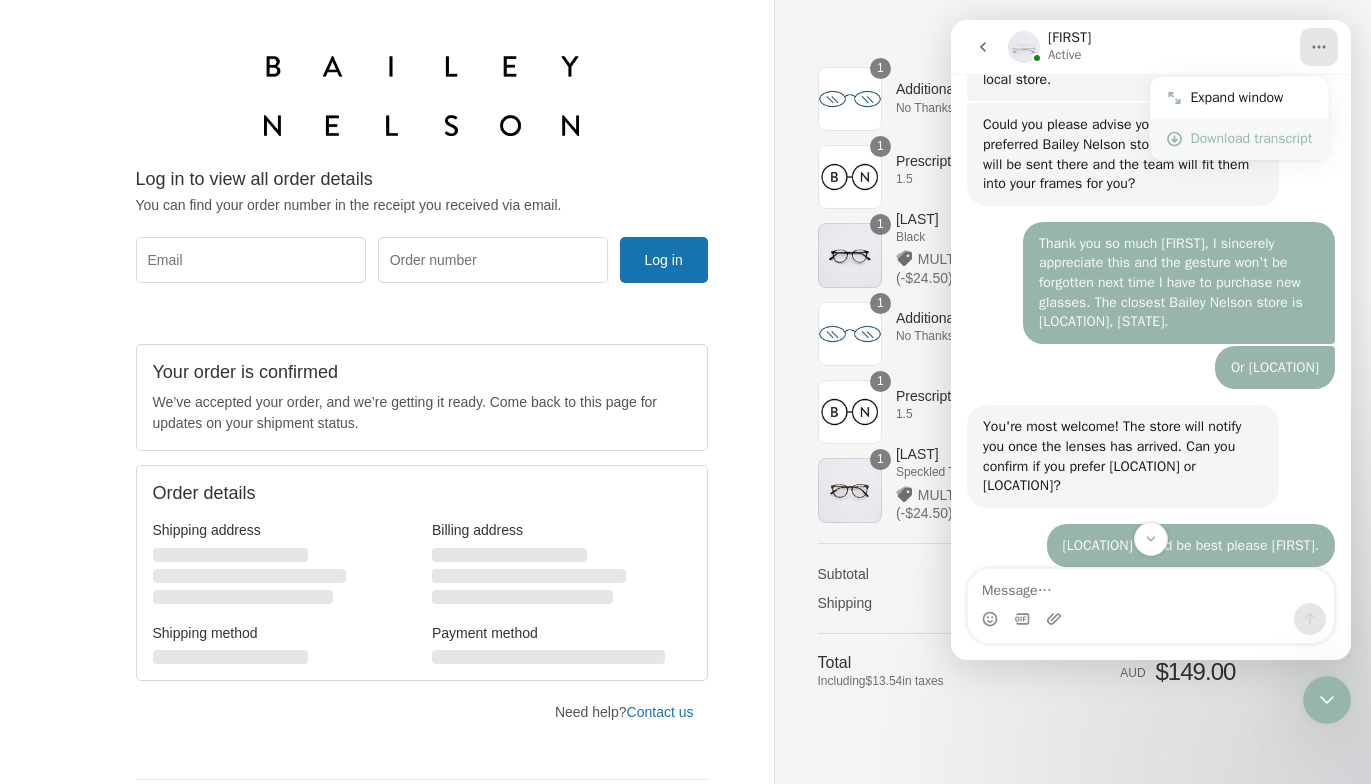 click on "Download transcript" at bounding box center [1252, 138] 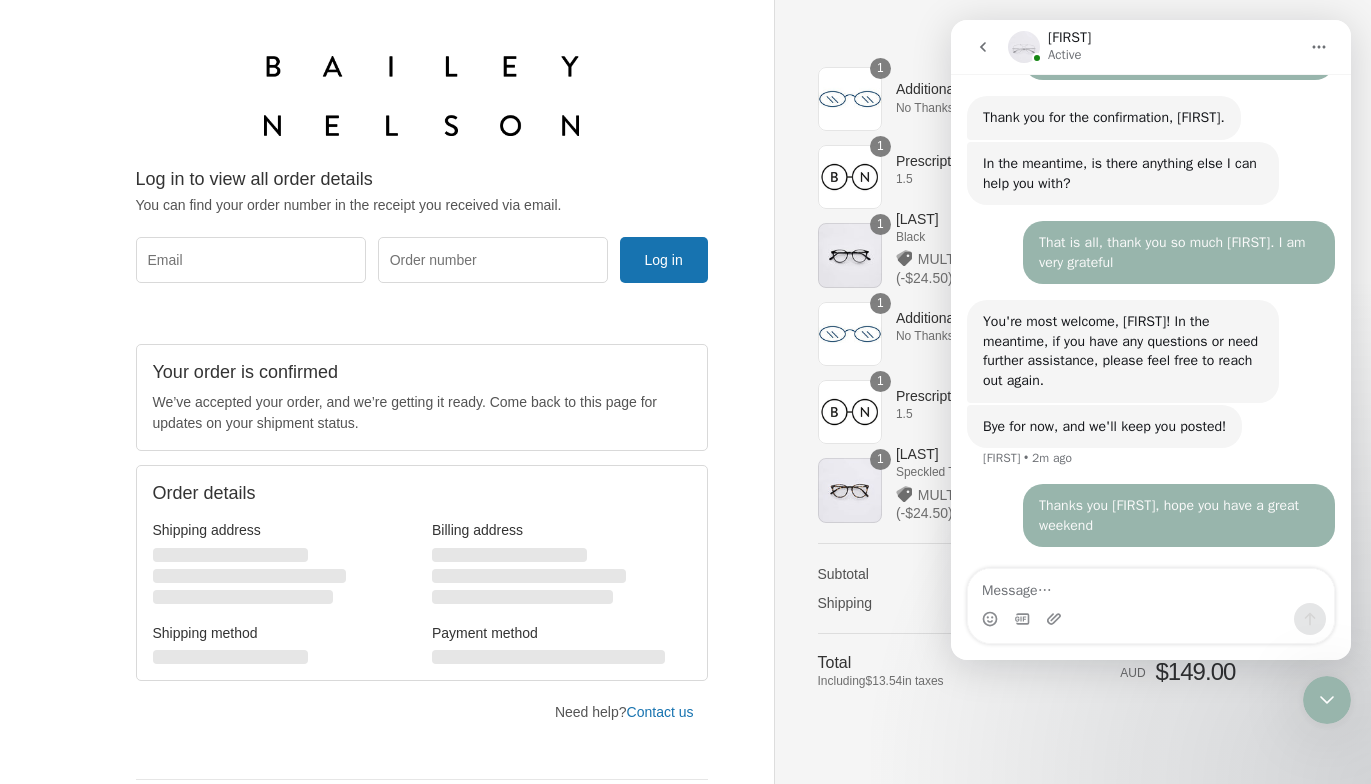 scroll, scrollTop: 3906, scrollLeft: 0, axis: vertical 